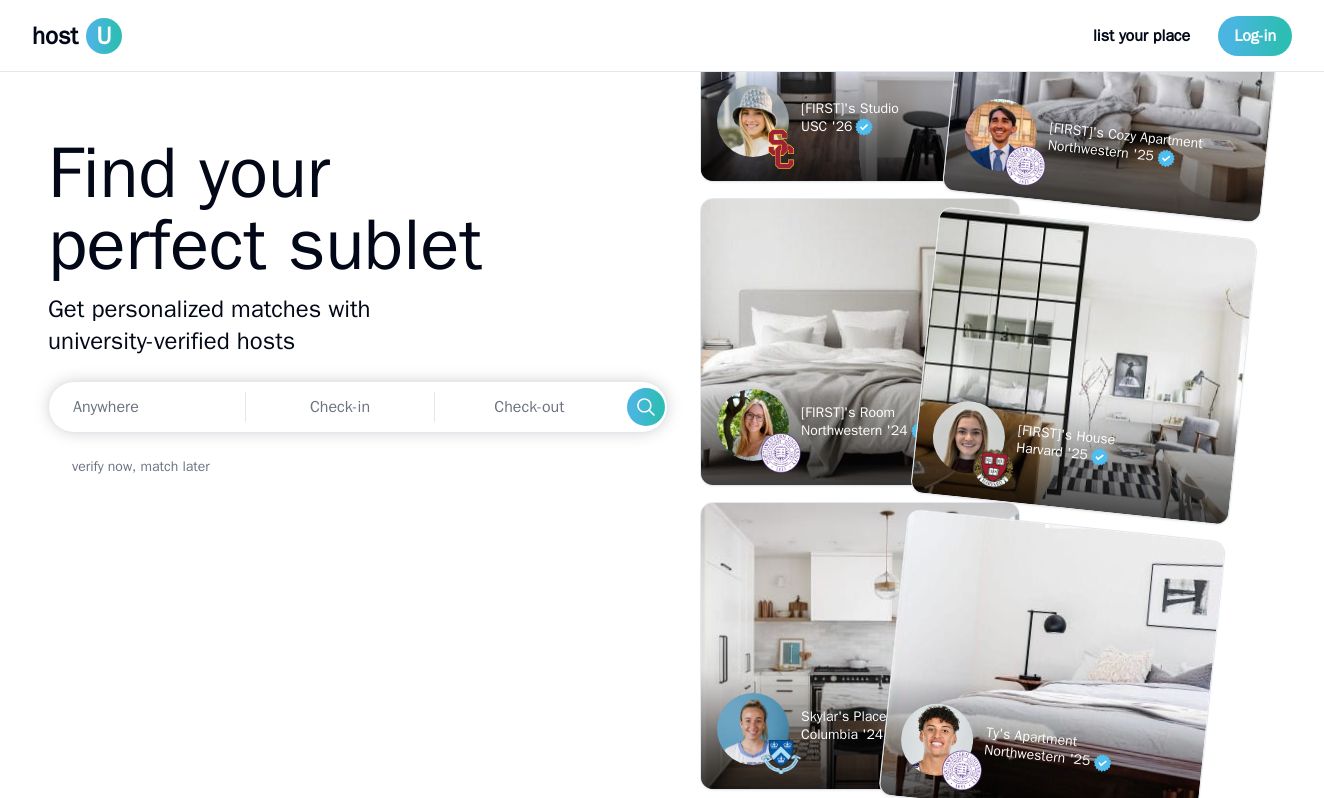 scroll, scrollTop: 0, scrollLeft: 0, axis: both 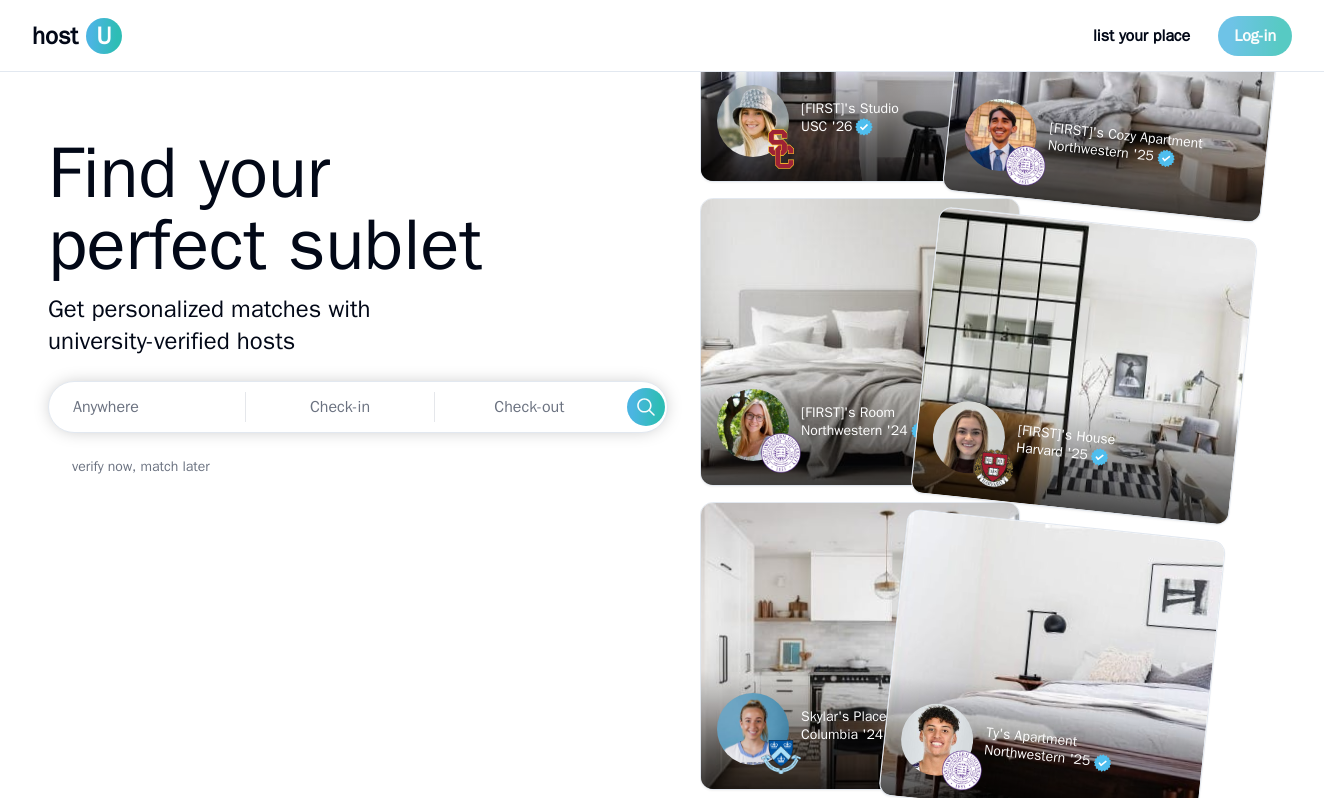 click on "Log-in" at bounding box center [1255, 36] 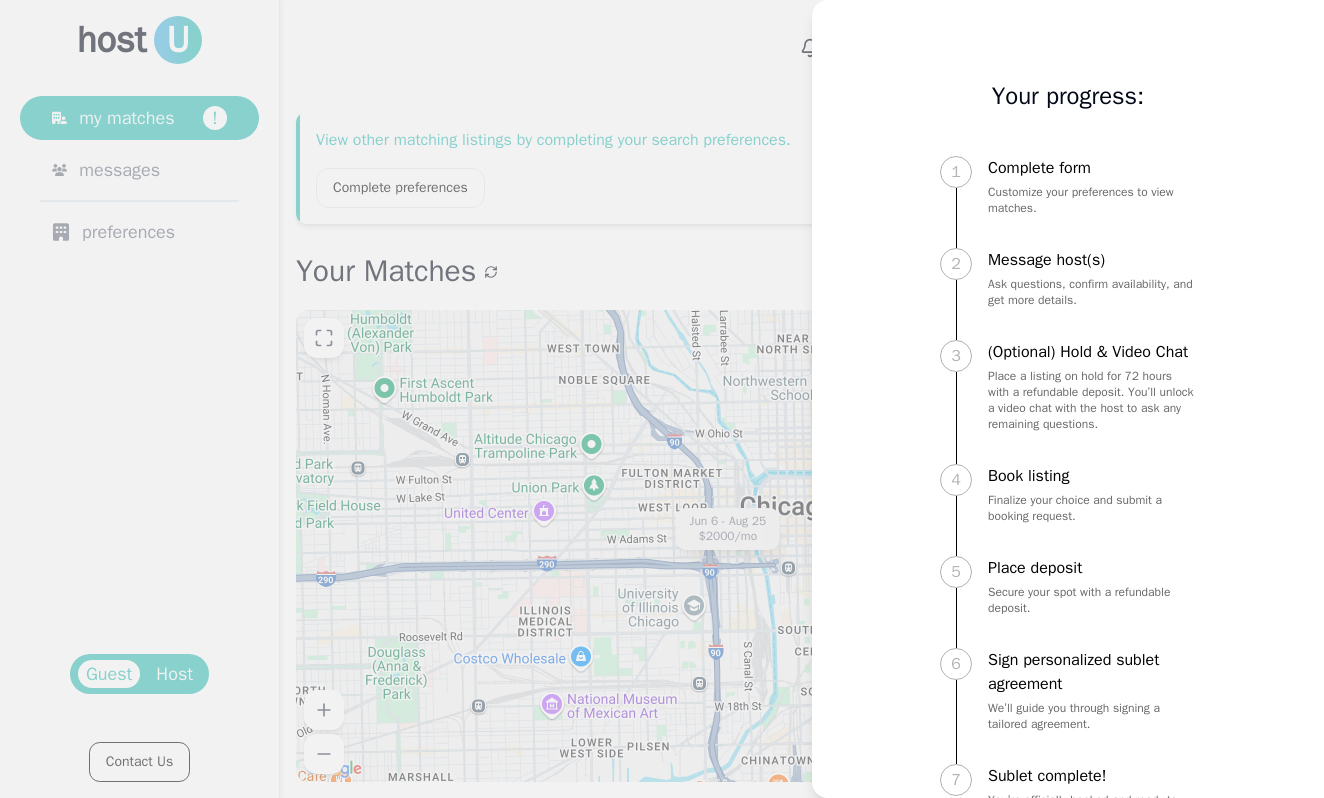 click at bounding box center (662, 399) 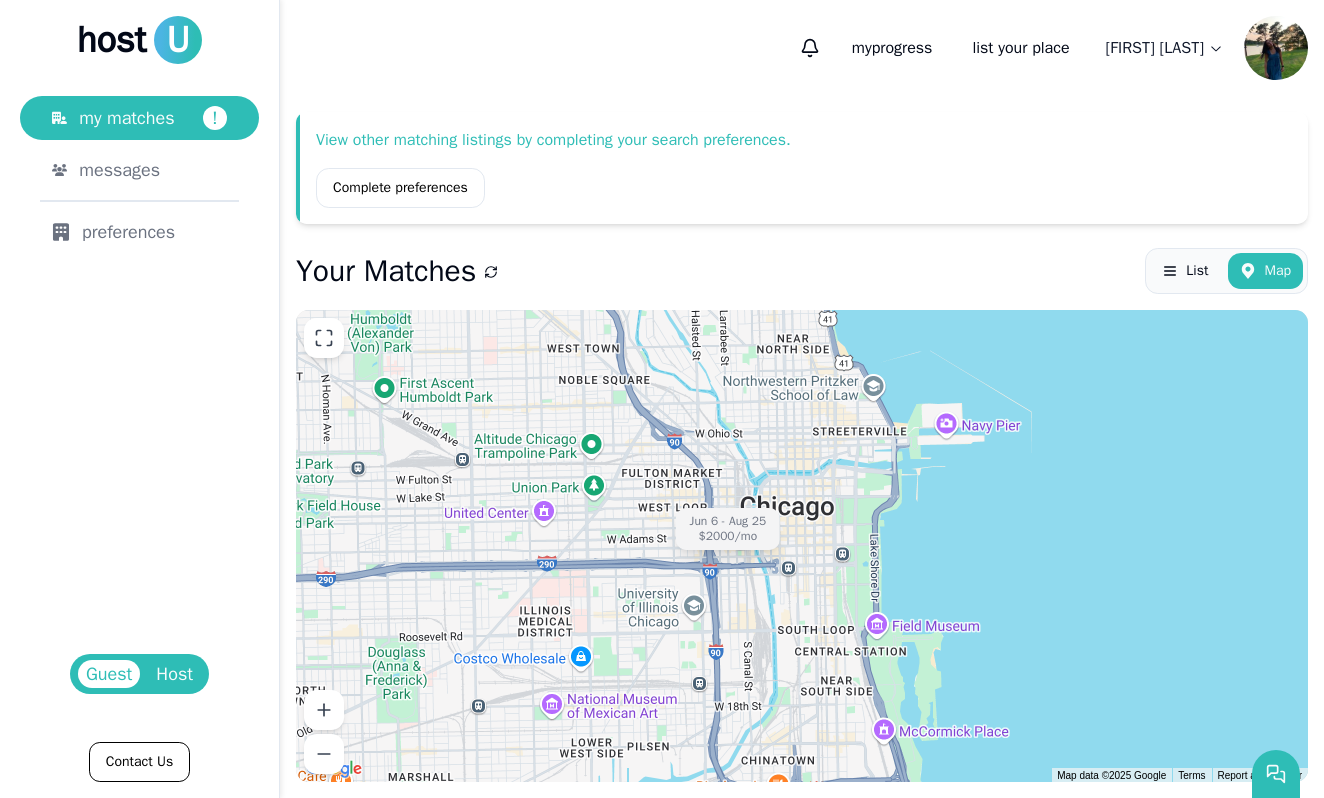 click on "Host" at bounding box center [174, 674] 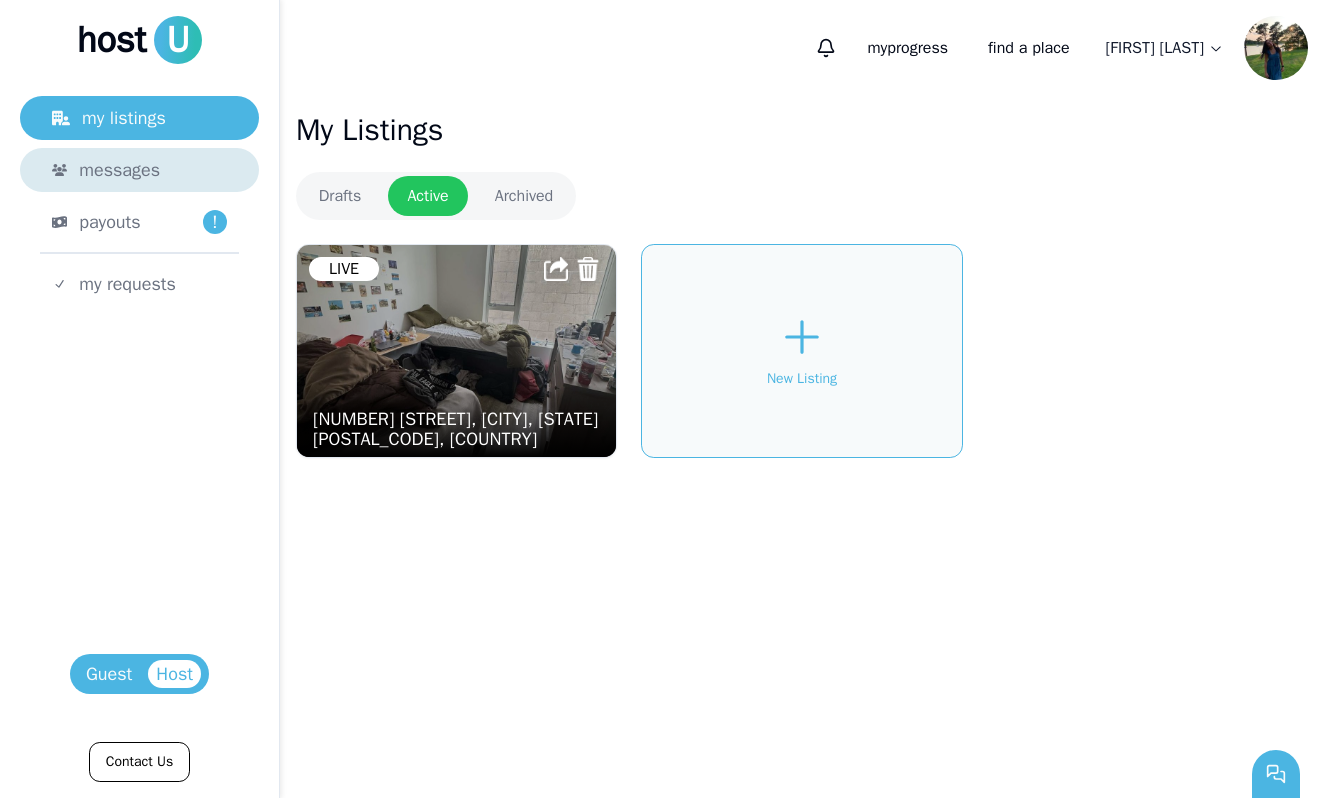 click on "messages" at bounding box center [119, 170] 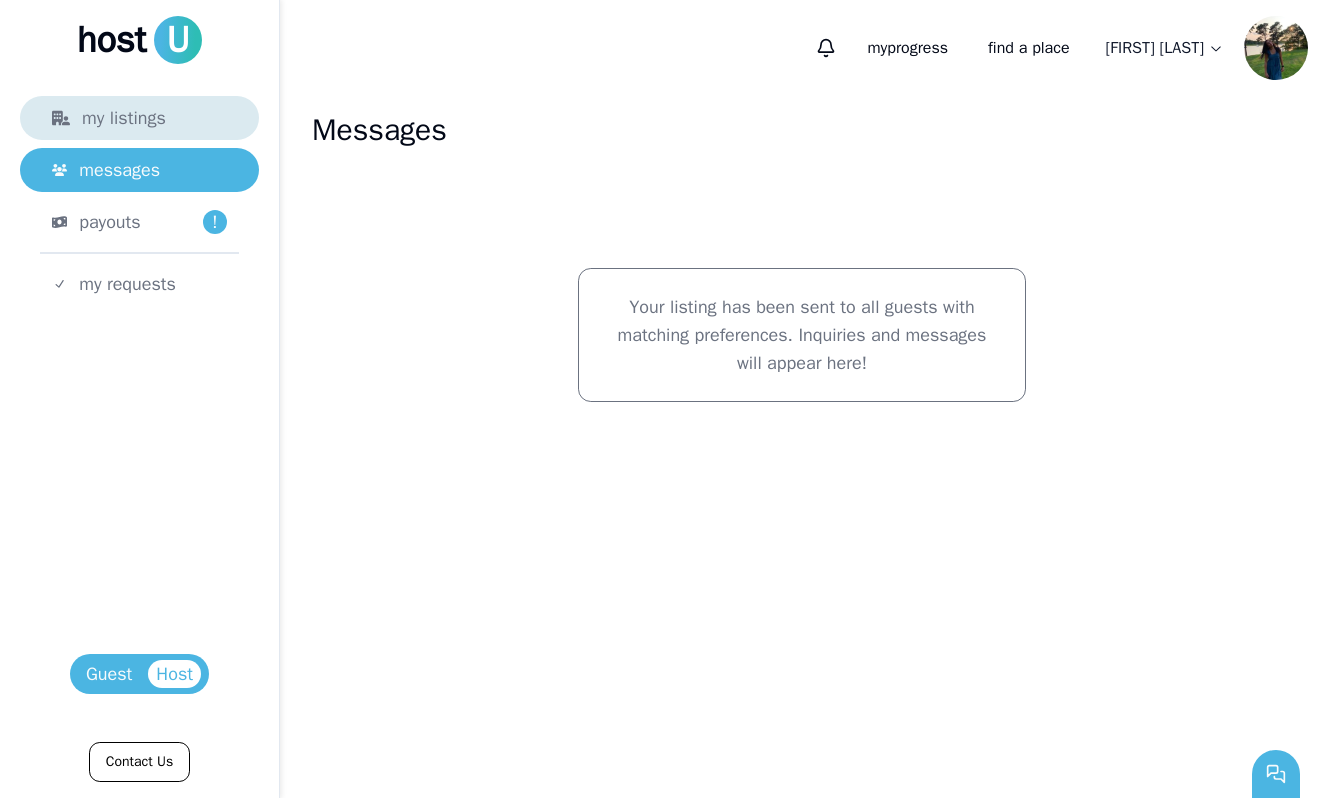 click on "my listings" at bounding box center (139, 118) 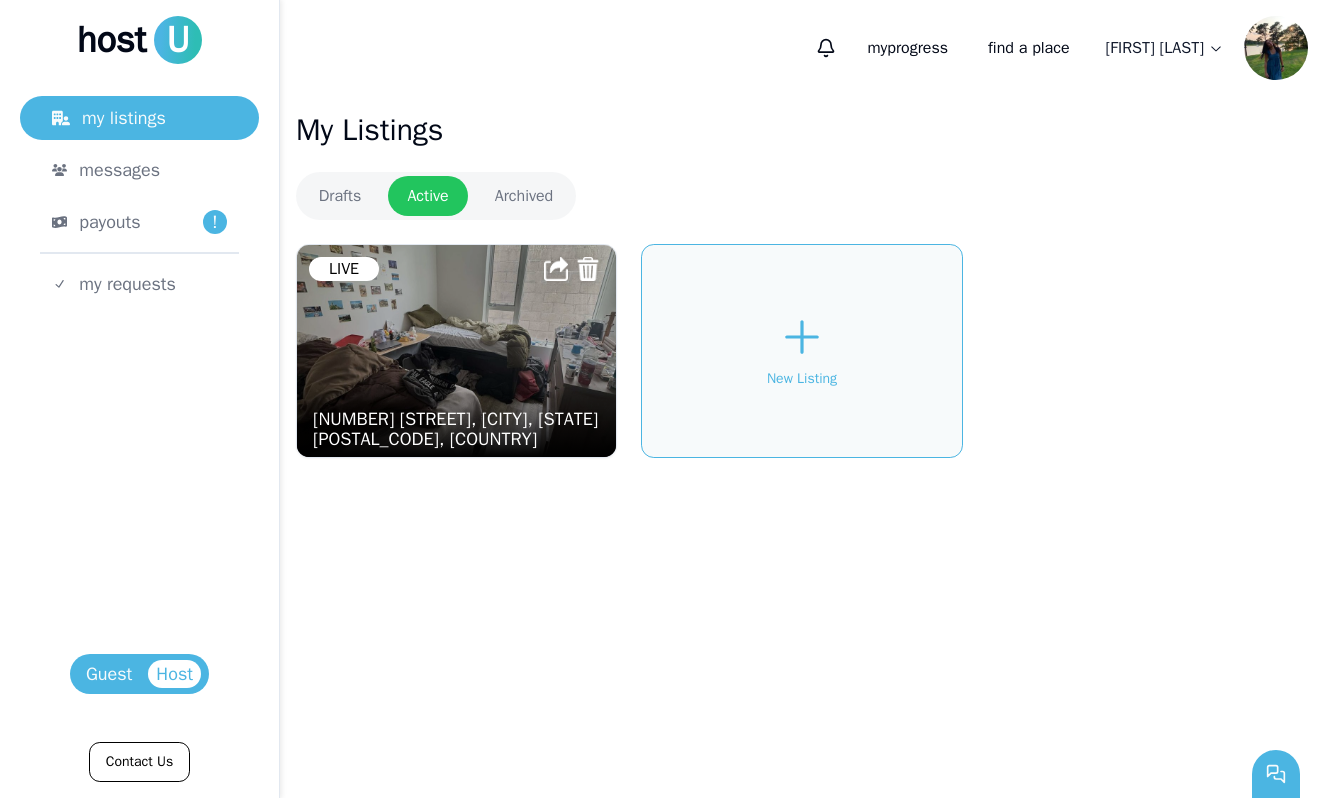 click on "Drafts Active Archived" at bounding box center (436, 196) 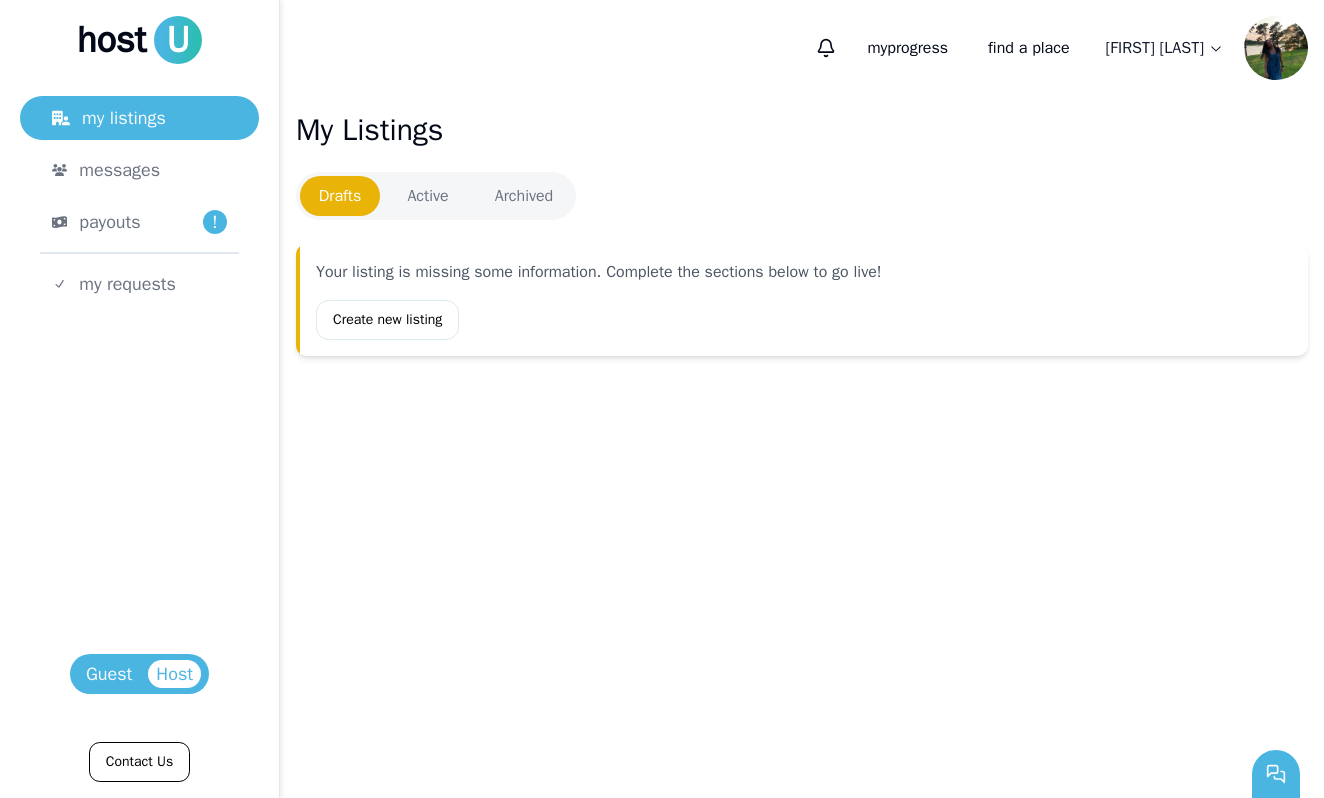 click on "Active" at bounding box center [428, 196] 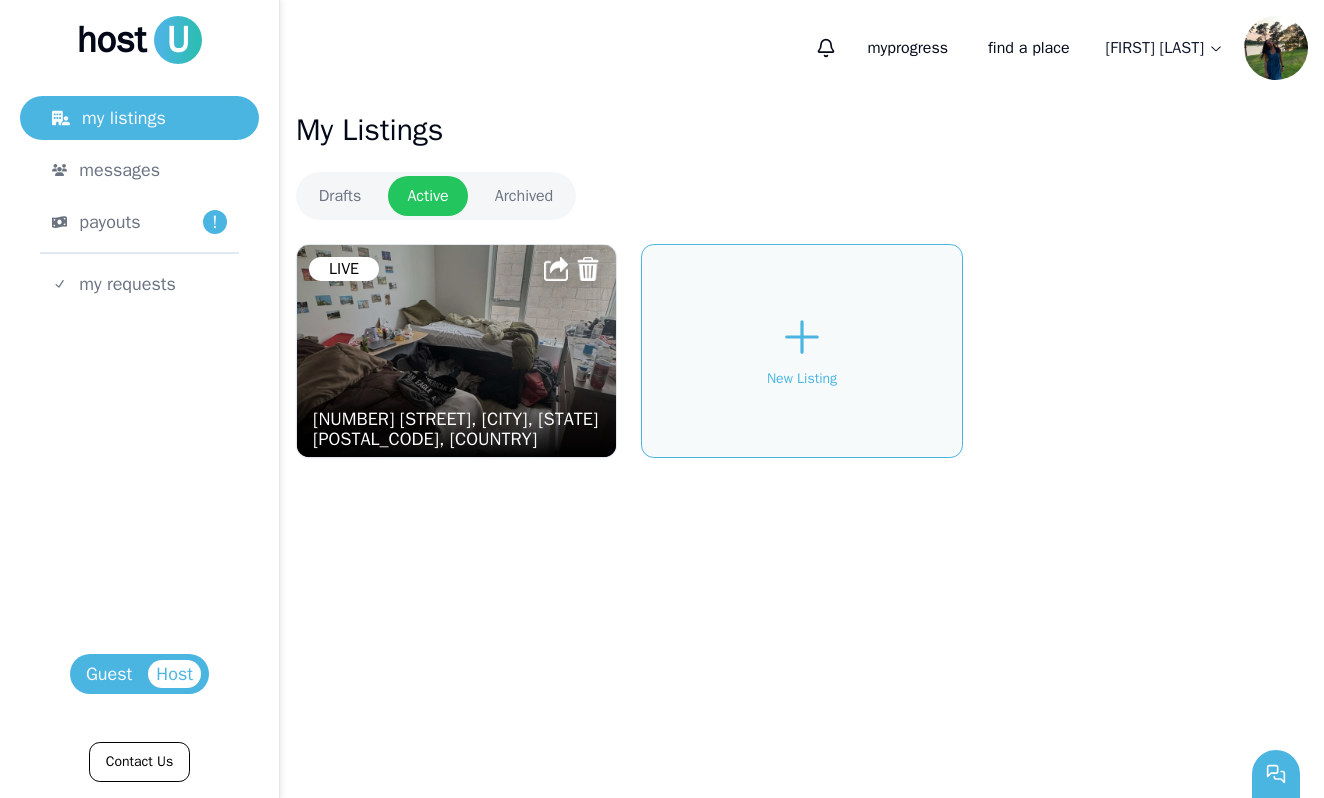 click at bounding box center (456, 350) 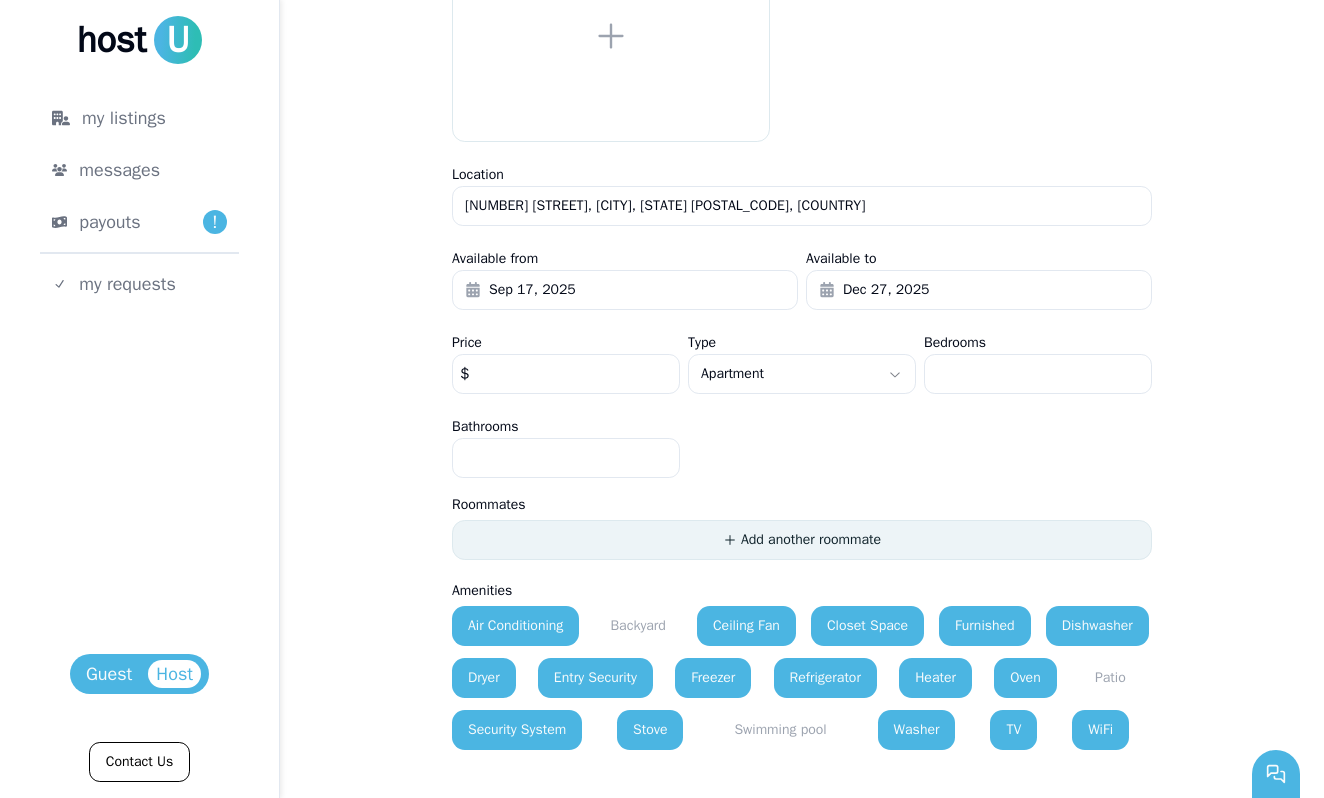 scroll, scrollTop: 1190, scrollLeft: 0, axis: vertical 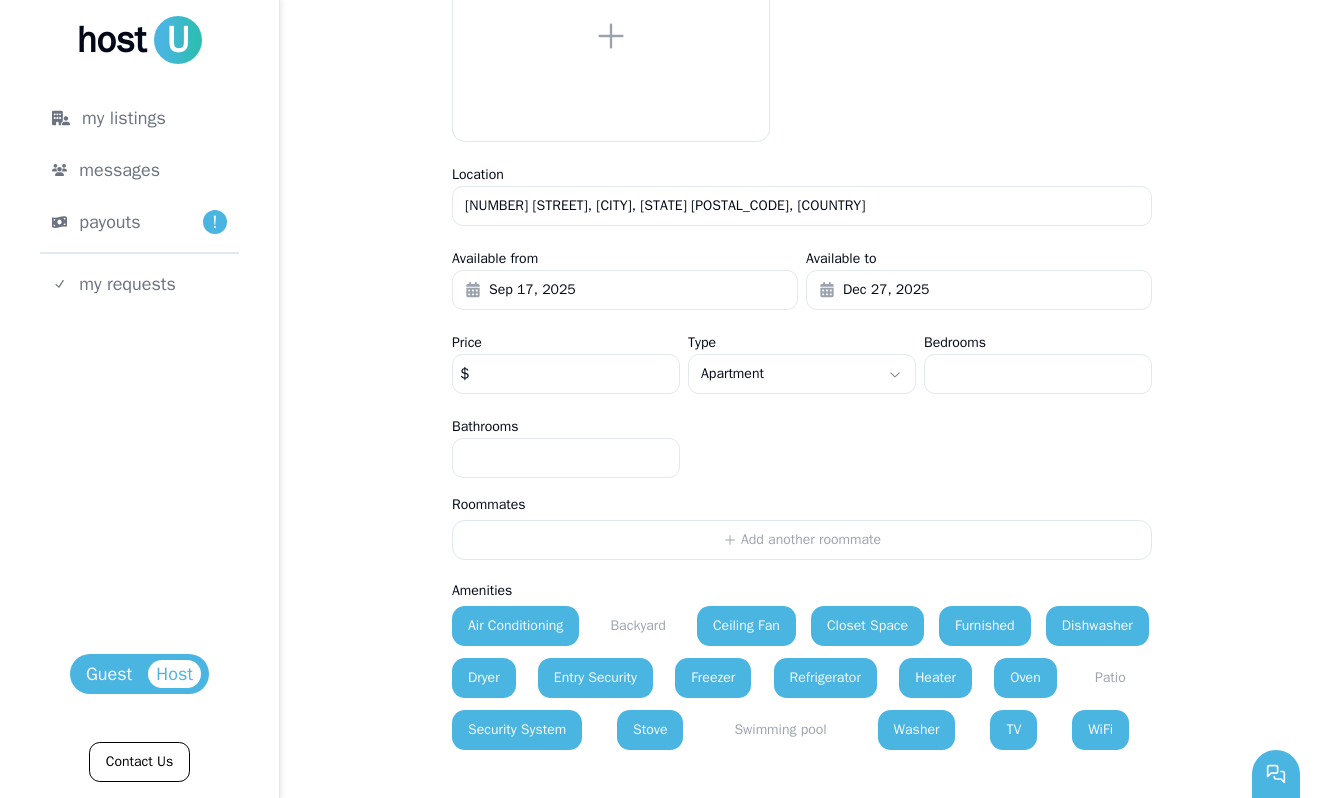 click on "**********" at bounding box center [802, -138] 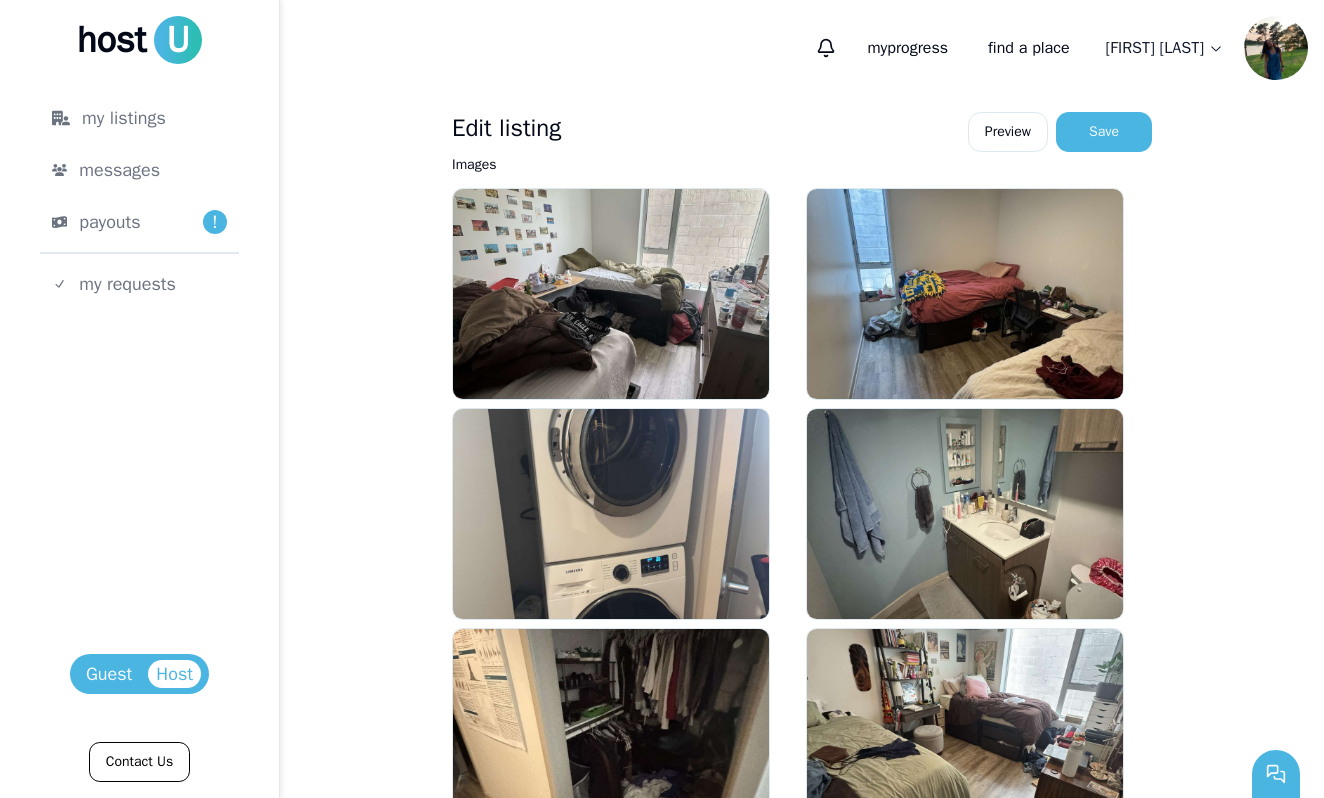 scroll, scrollTop: 0, scrollLeft: 0, axis: both 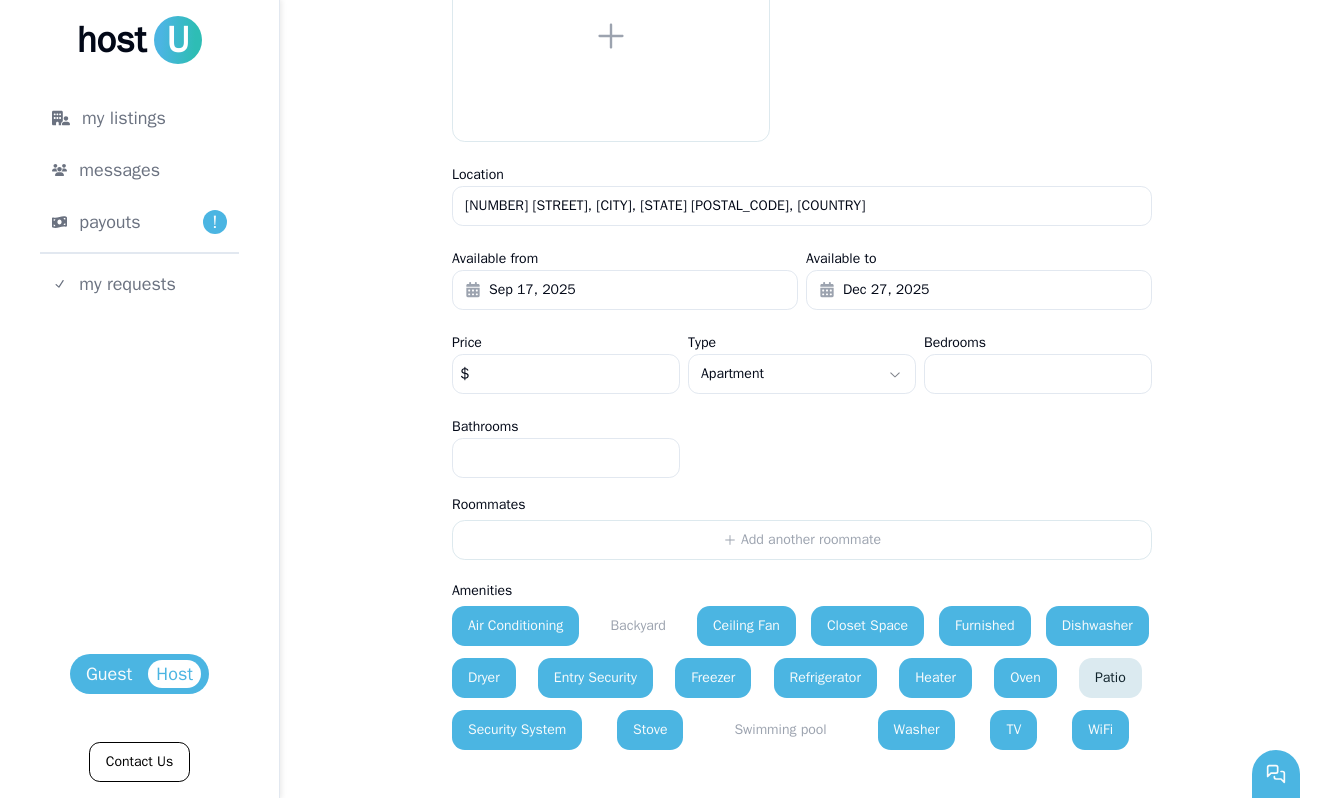 click on "Patio" at bounding box center (1110, 678) 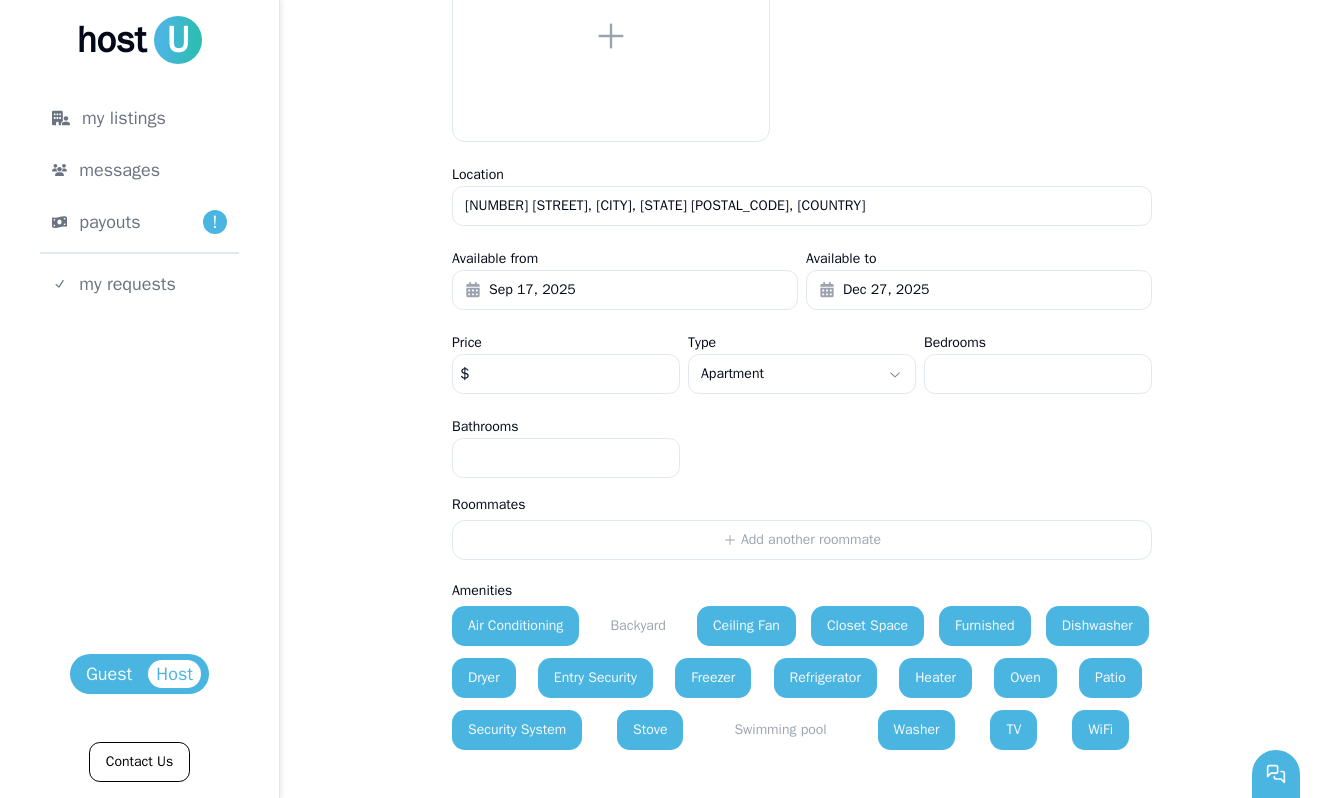 click on "**********" at bounding box center [802, -122] 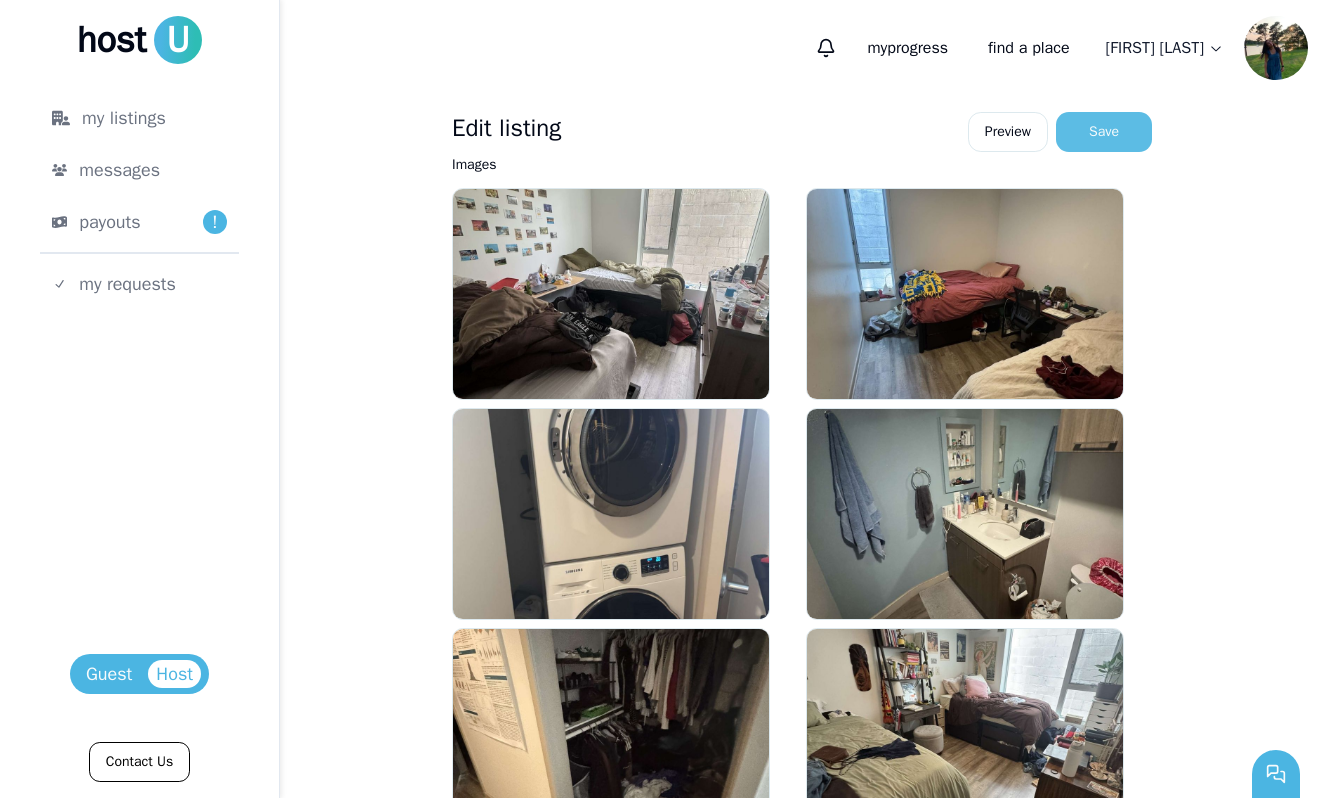 scroll, scrollTop: 0, scrollLeft: 0, axis: both 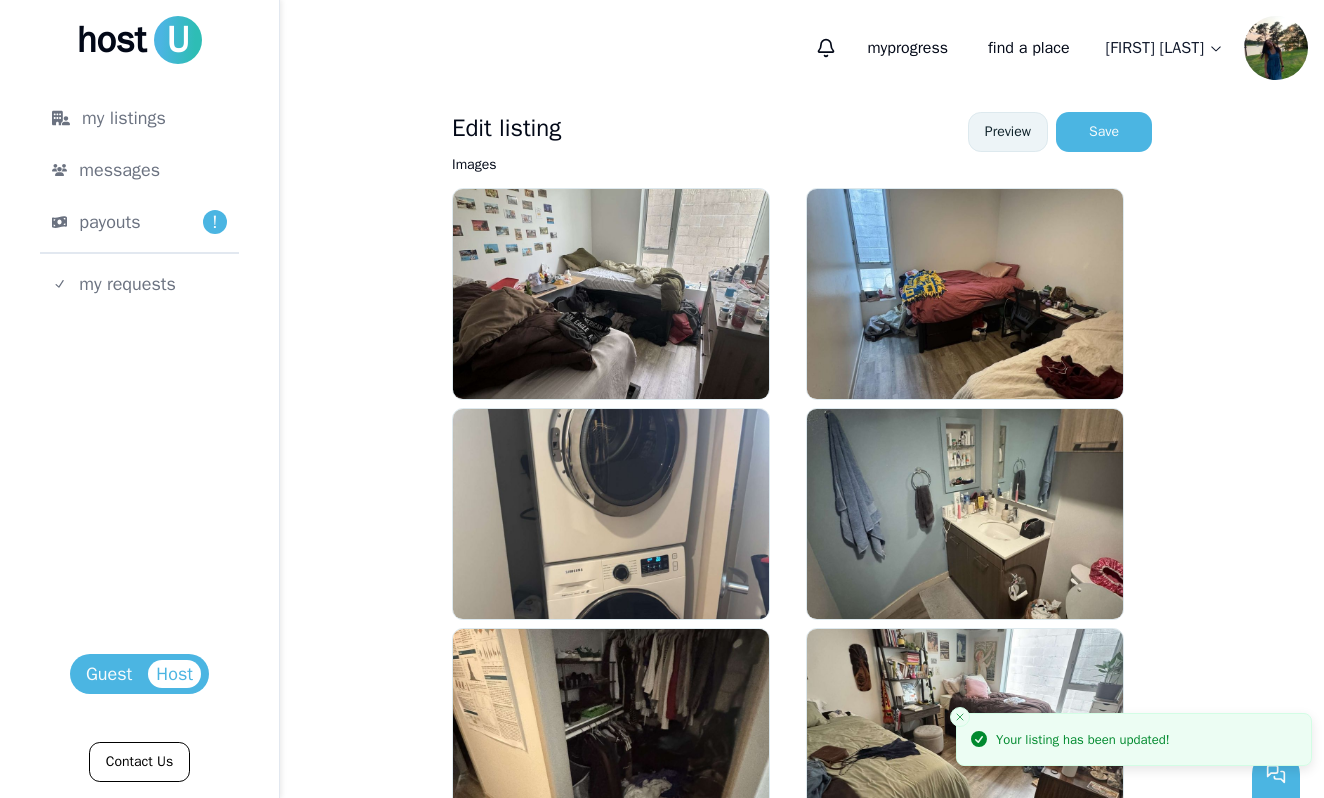 click on "Preview" at bounding box center [1008, 132] 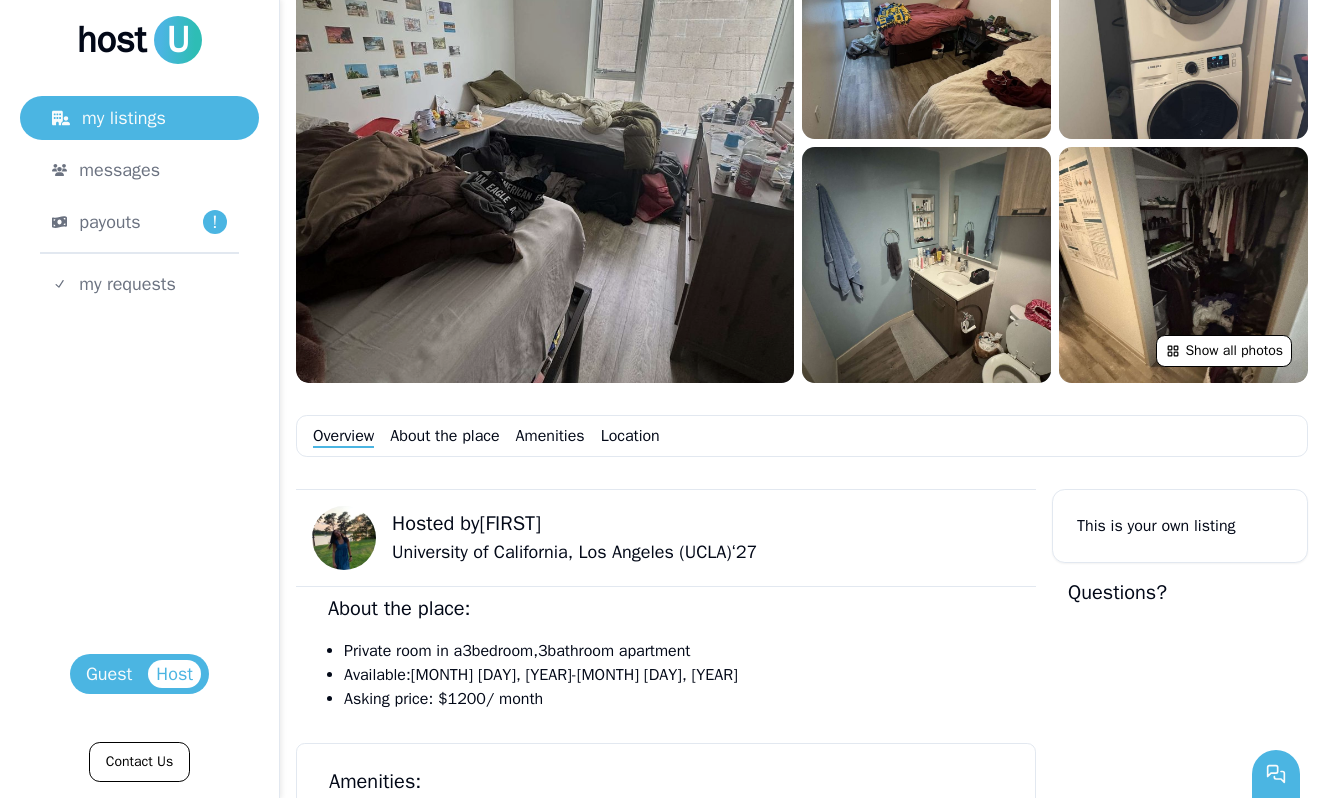 scroll, scrollTop: 597, scrollLeft: 0, axis: vertical 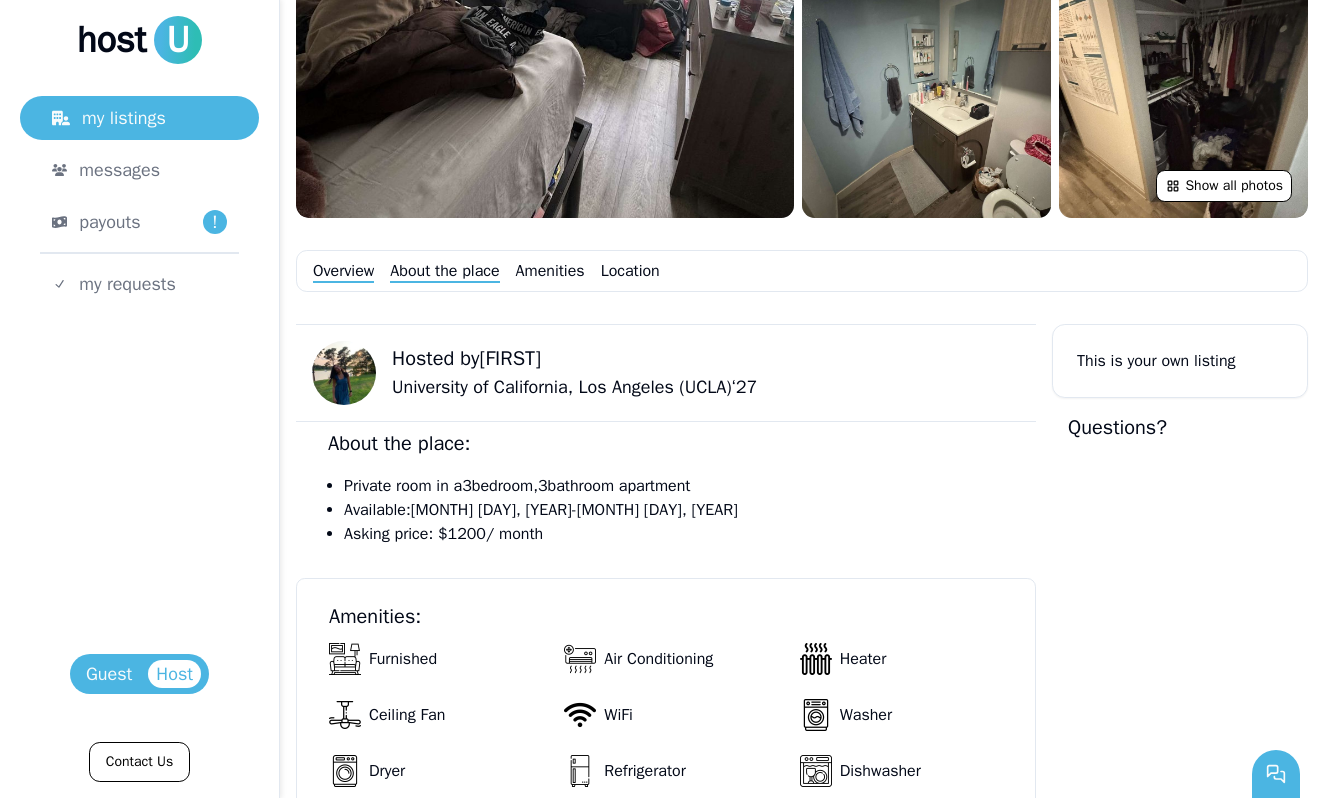 click on "About the place" at bounding box center [444, 271] 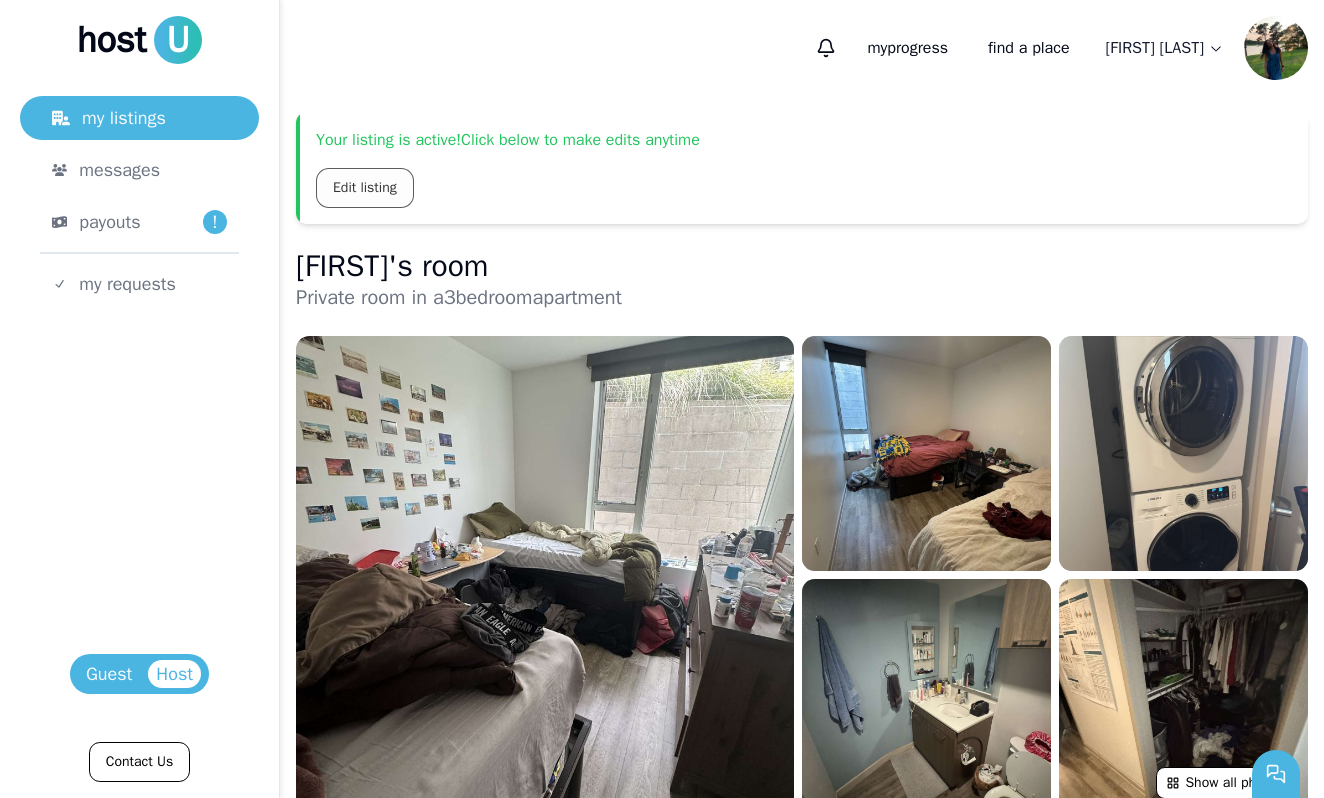 scroll, scrollTop: 0, scrollLeft: 0, axis: both 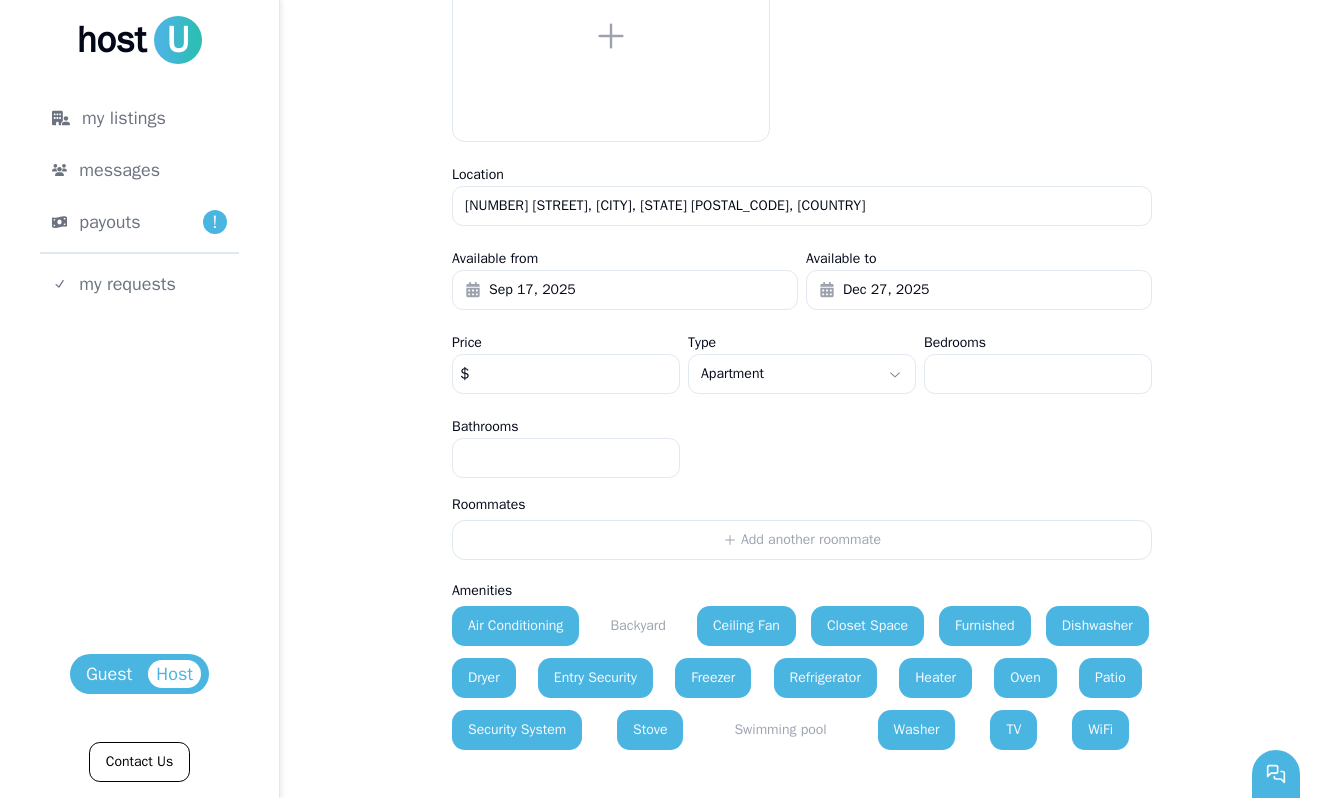 click on "**********" at bounding box center (662, 399) 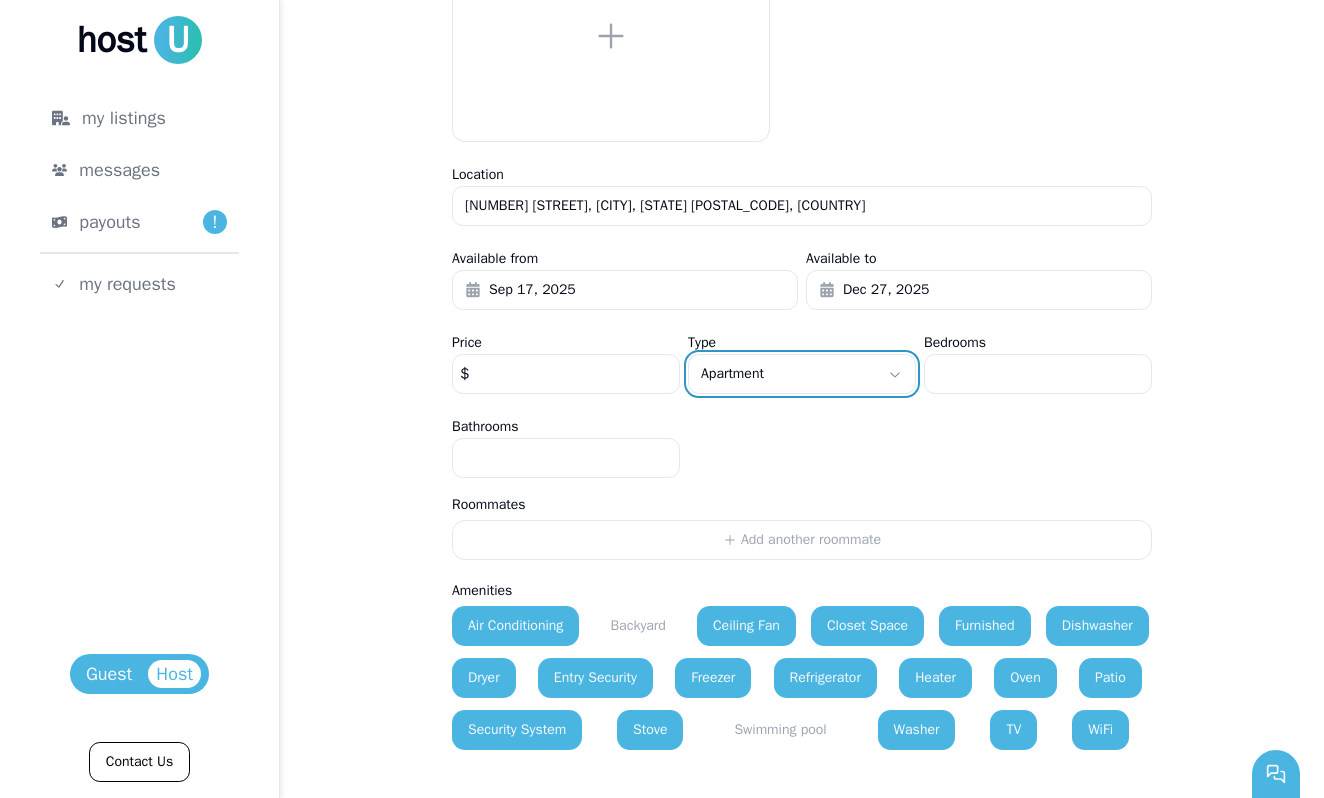 click on "**********" at bounding box center (662, 399) 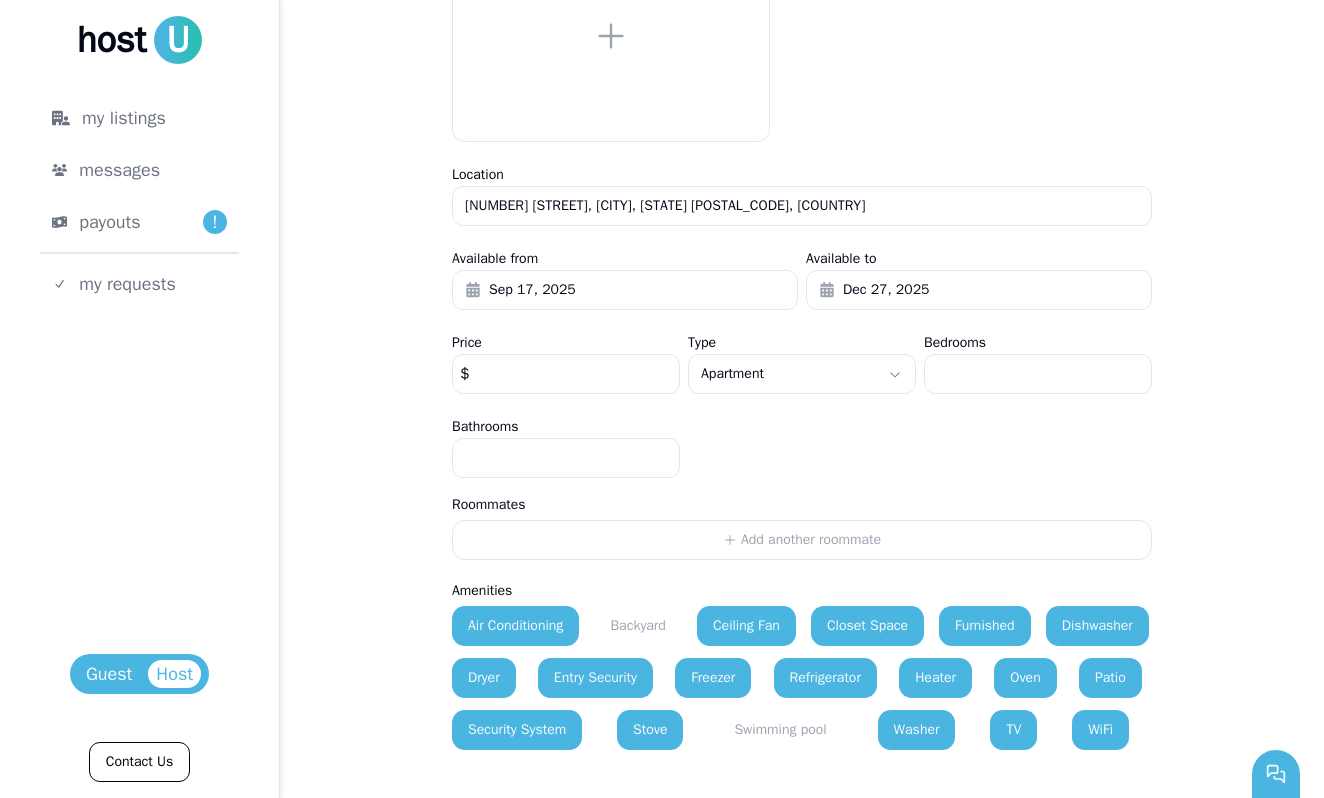 click on "****" at bounding box center [566, 374] 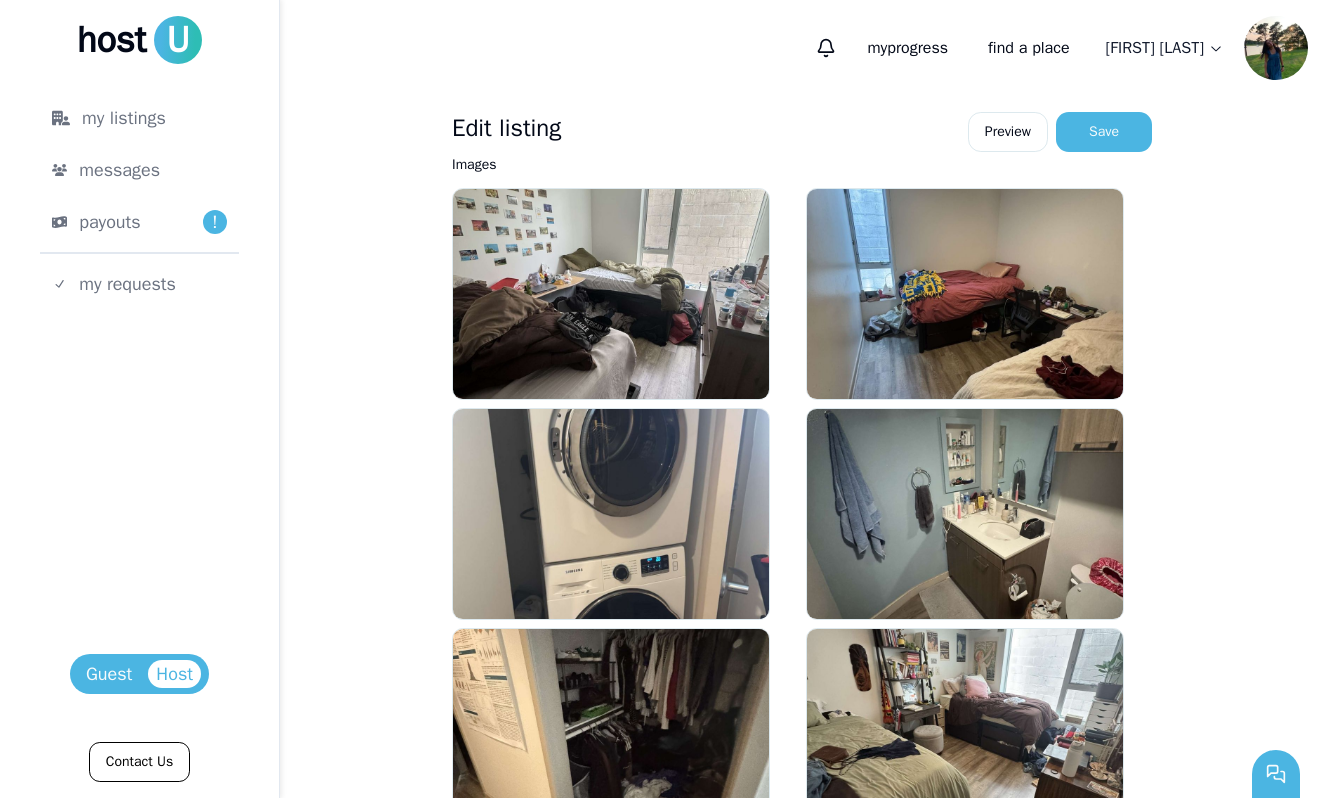 type on "****" 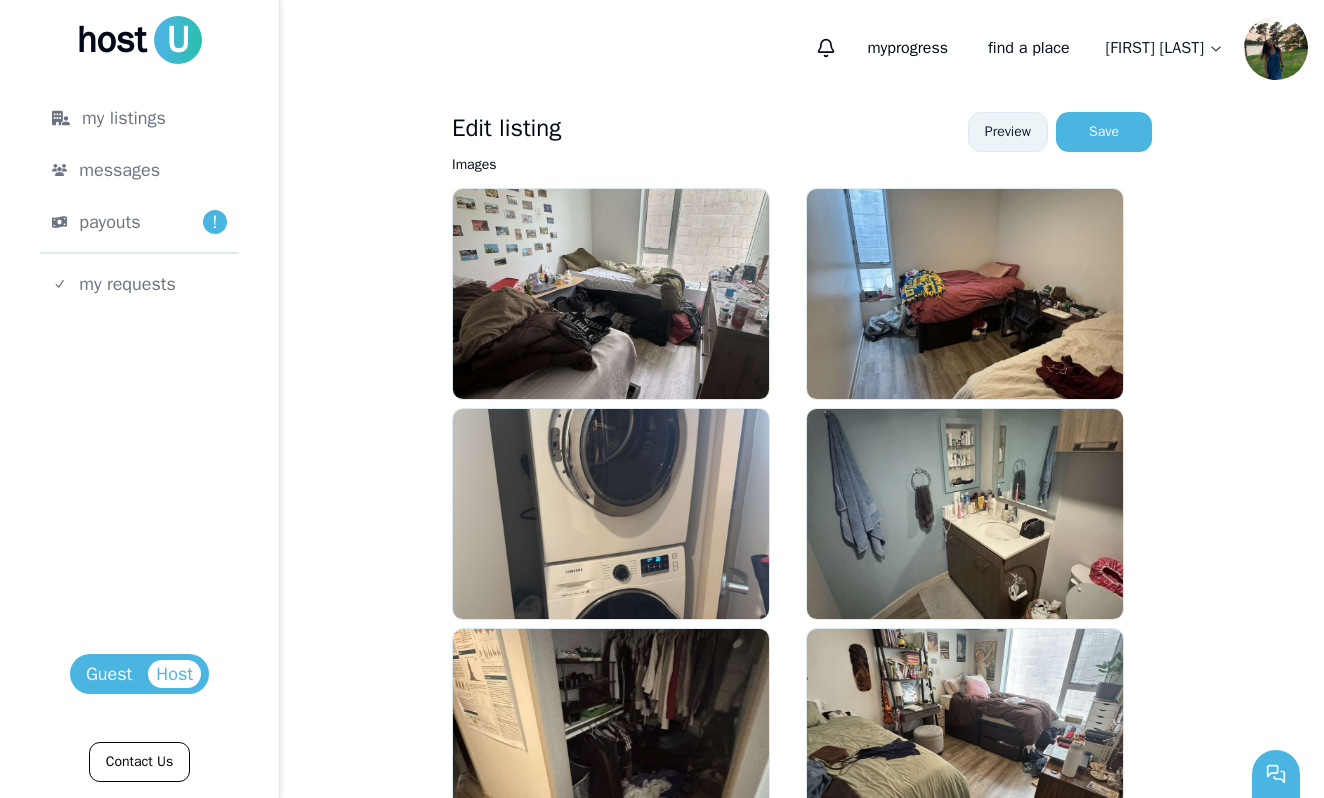 scroll, scrollTop: 0, scrollLeft: 0, axis: both 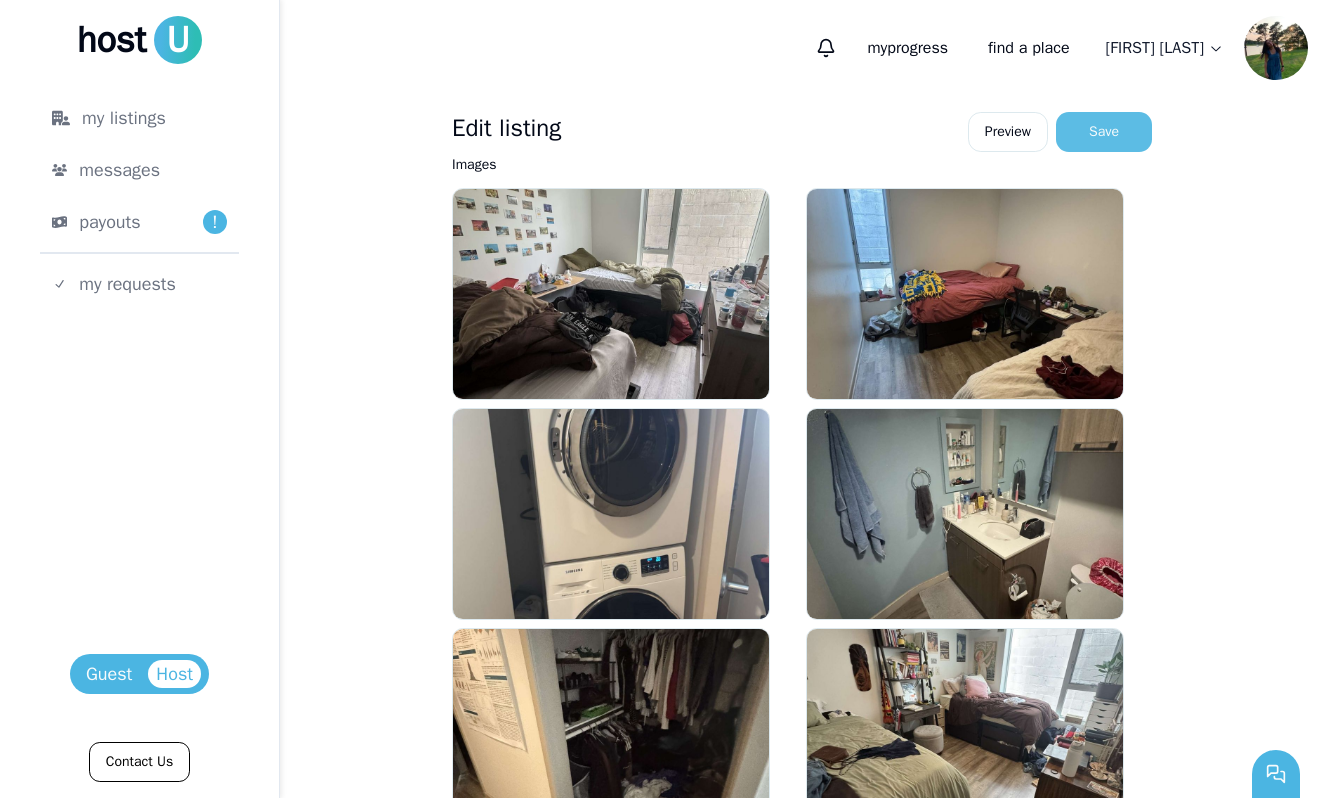 click on "Save" at bounding box center (1104, 132) 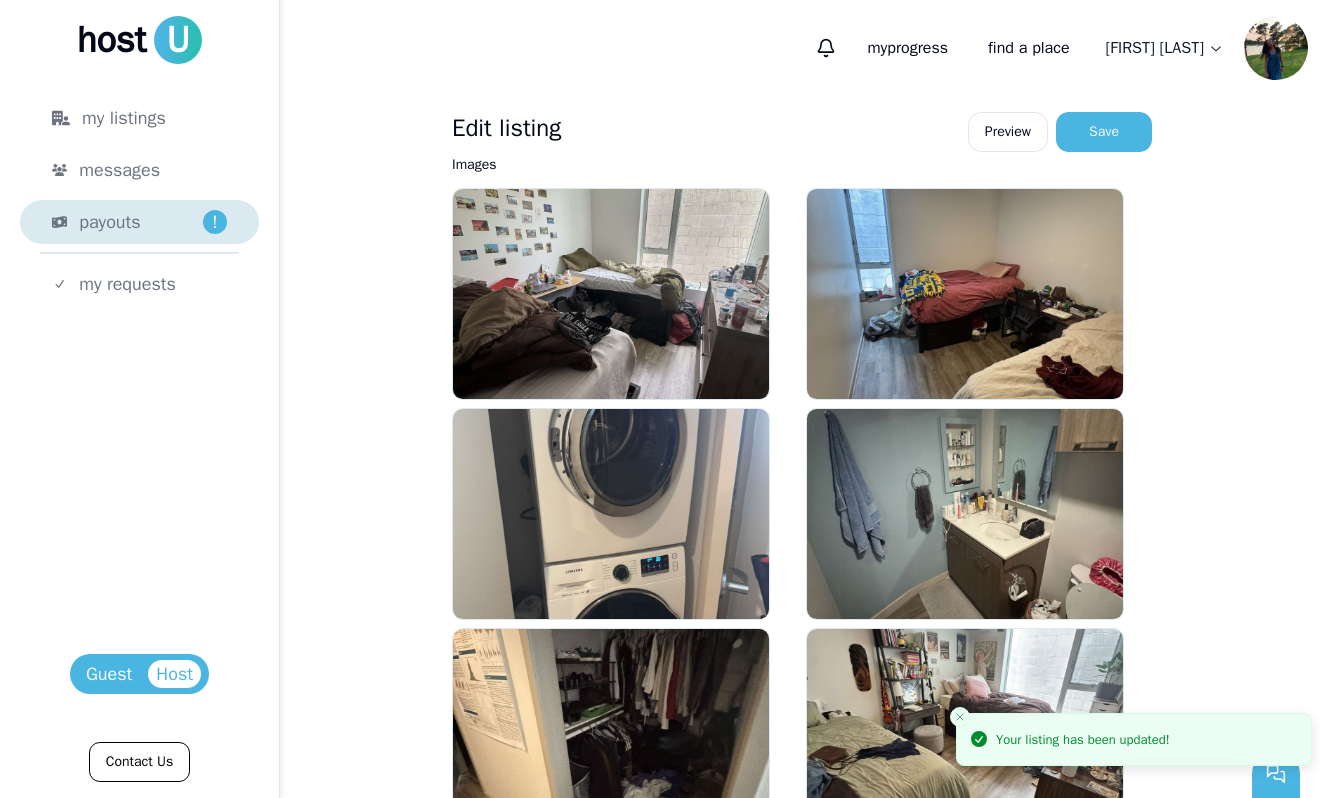scroll, scrollTop: 0, scrollLeft: 0, axis: both 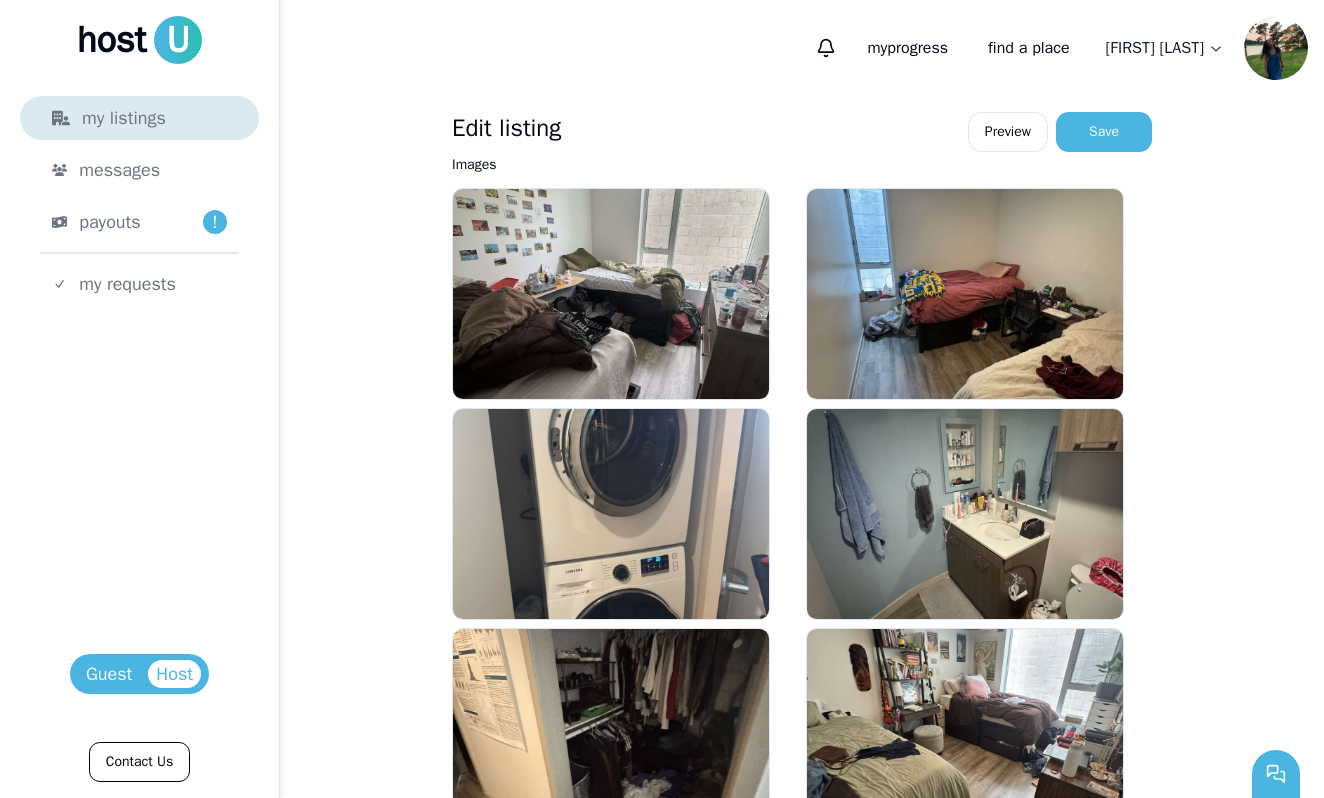 click on "my listings" at bounding box center (139, 118) 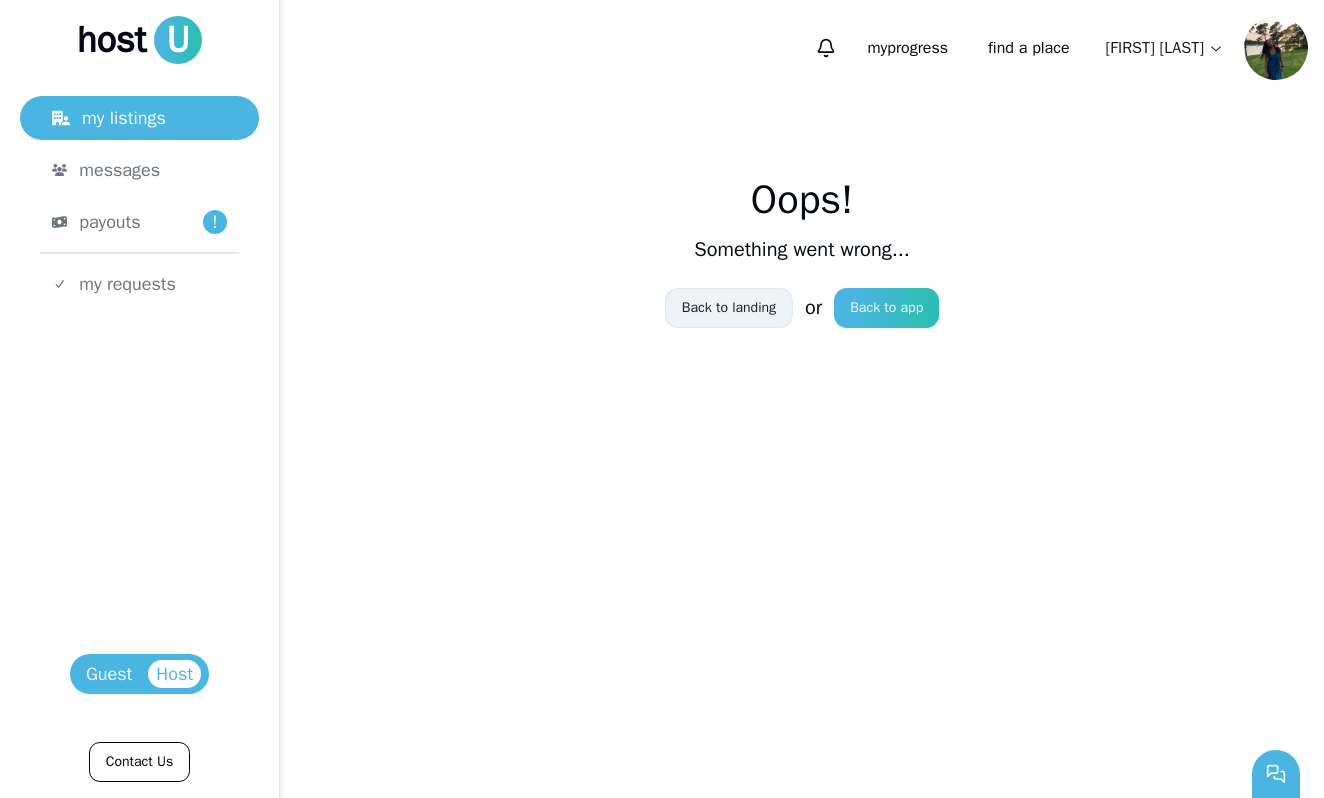 click on "Back to landing" at bounding box center [729, 308] 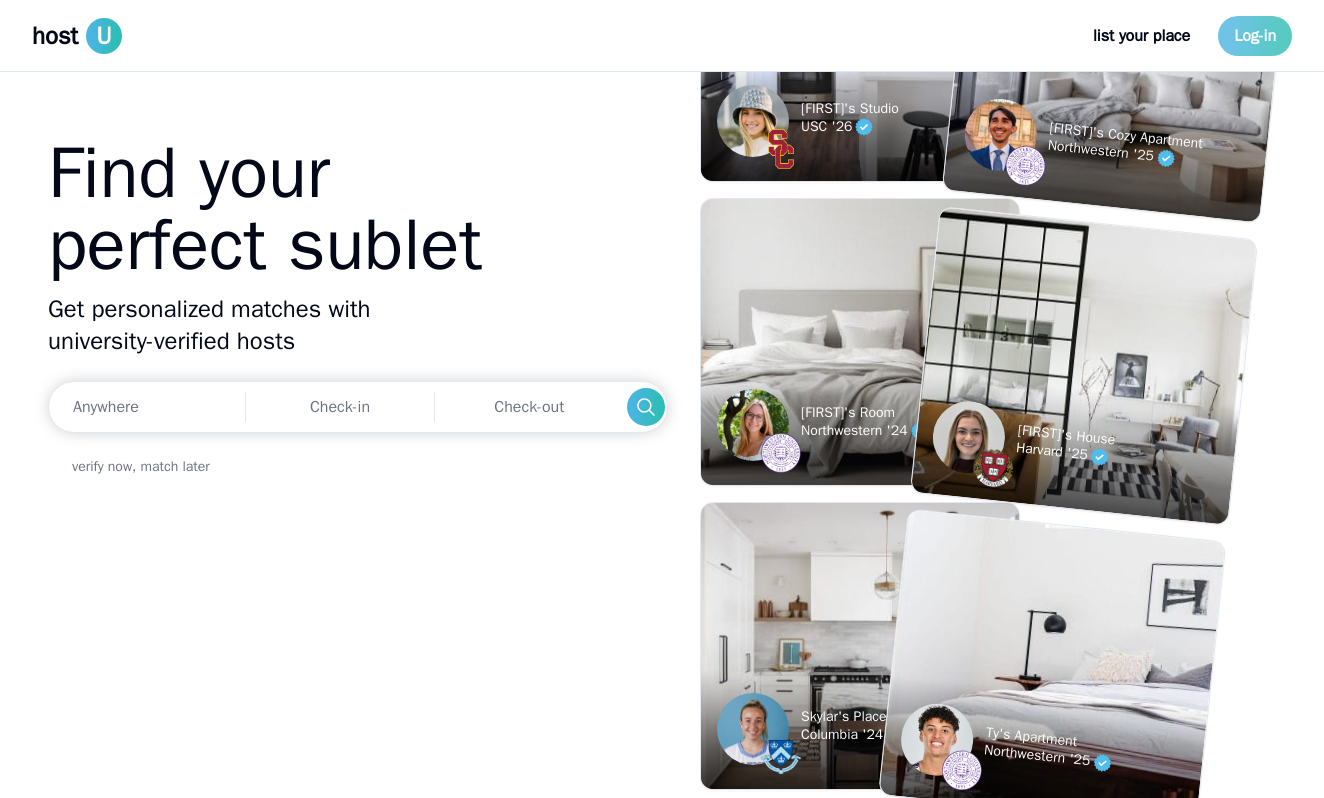 click on "Log-in" at bounding box center [1255, 36] 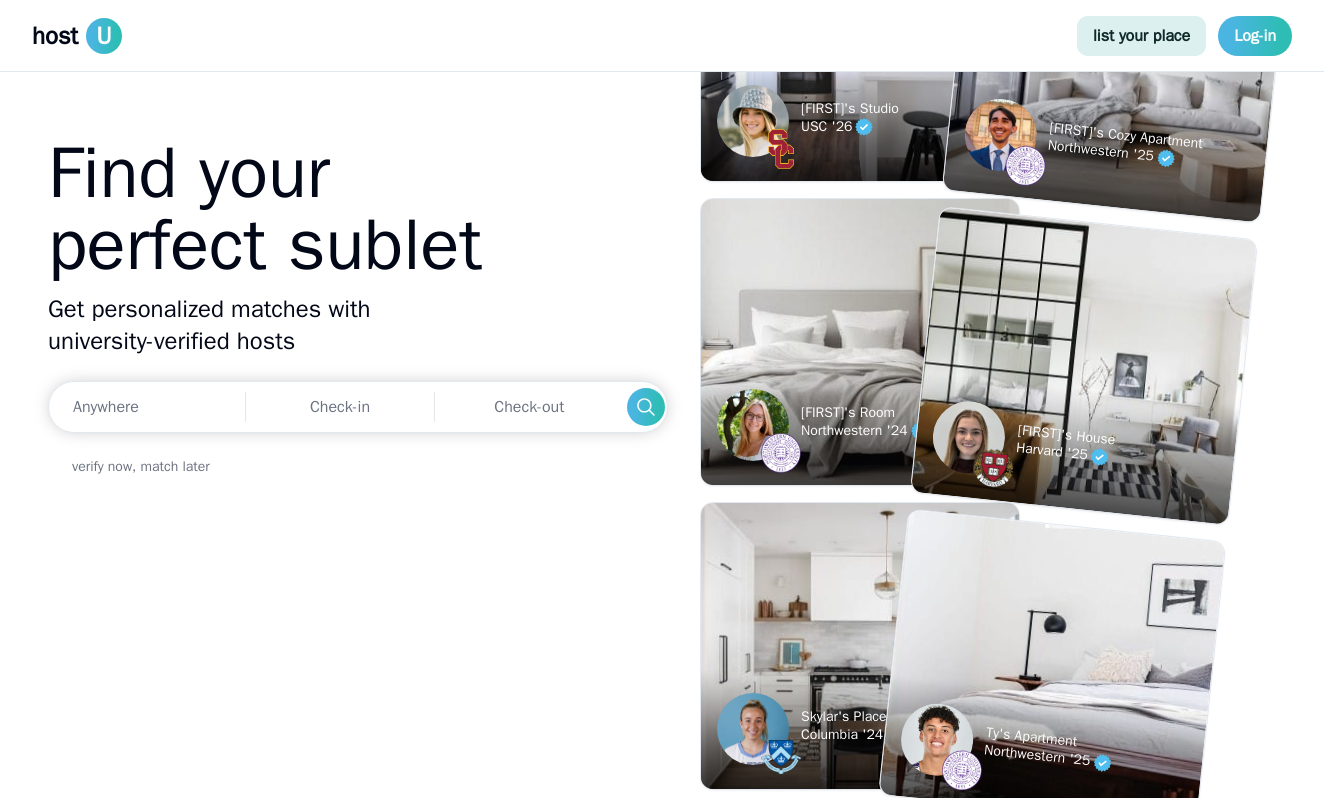 click on "list your place" at bounding box center (1141, 36) 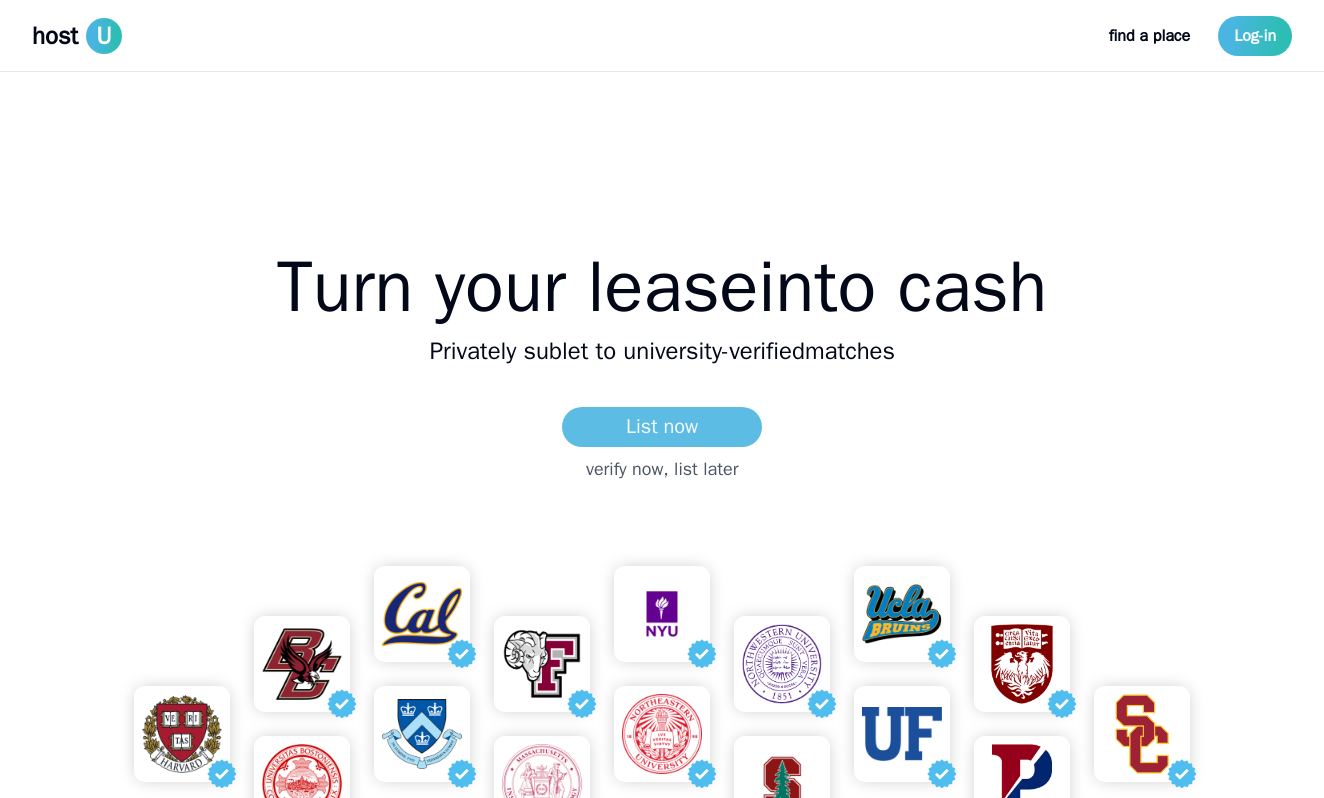 click on "List now" at bounding box center (662, 427) 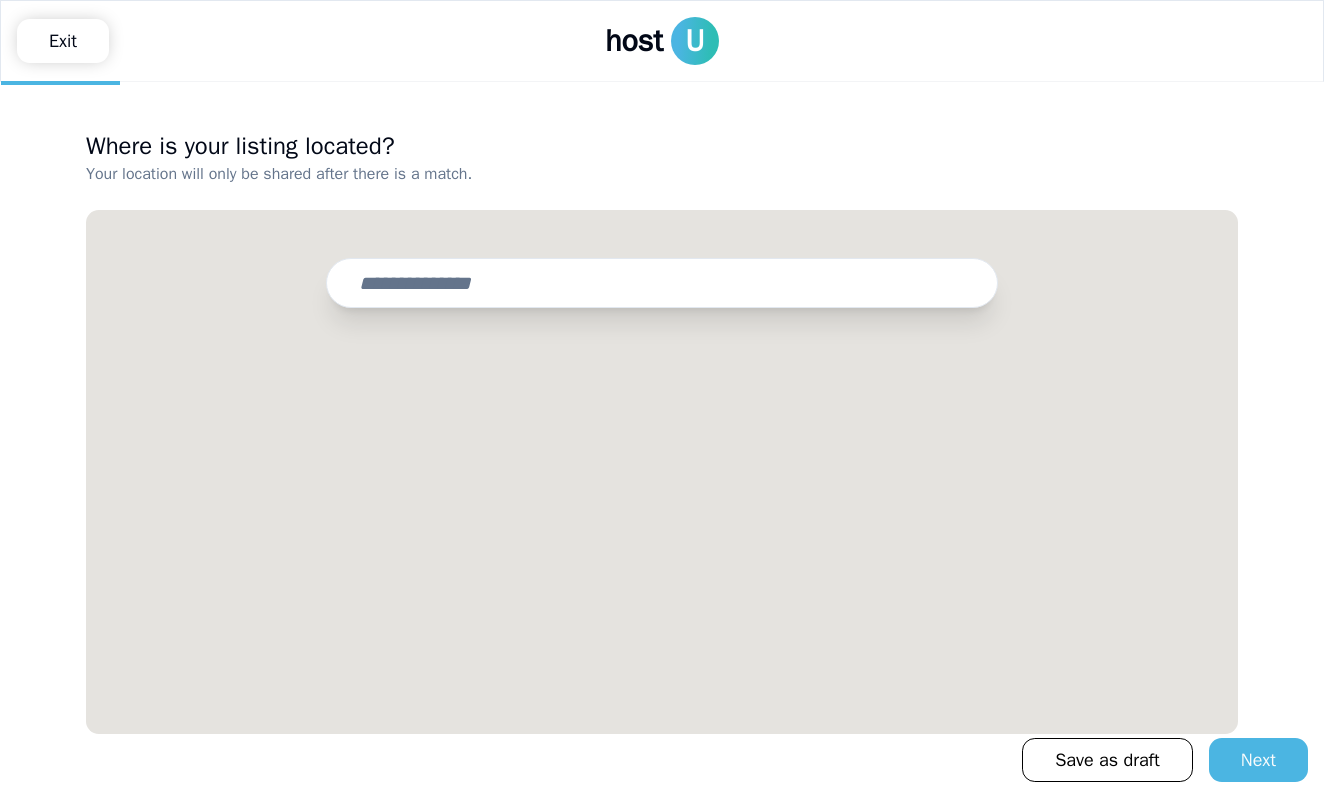 click on "host U Exit" at bounding box center (662, 41) 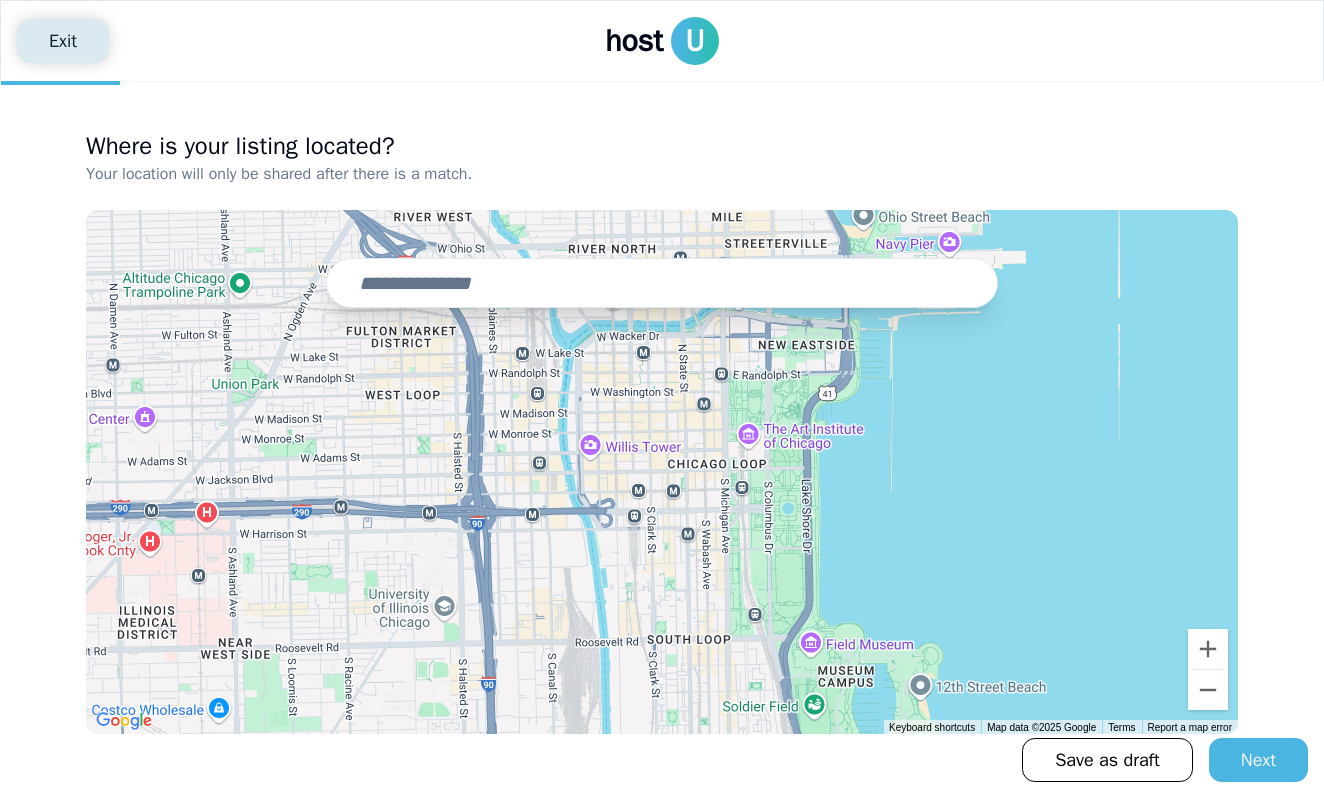 click on "Exit" at bounding box center (63, 41) 